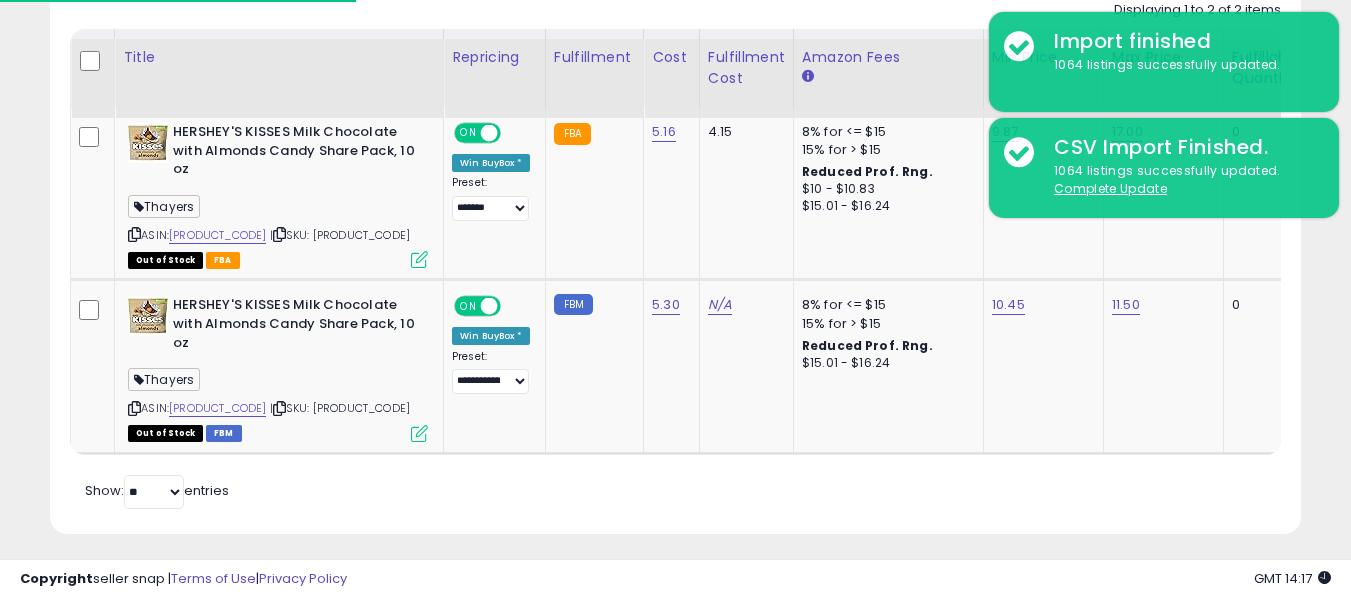 scroll, scrollTop: 981, scrollLeft: 0, axis: vertical 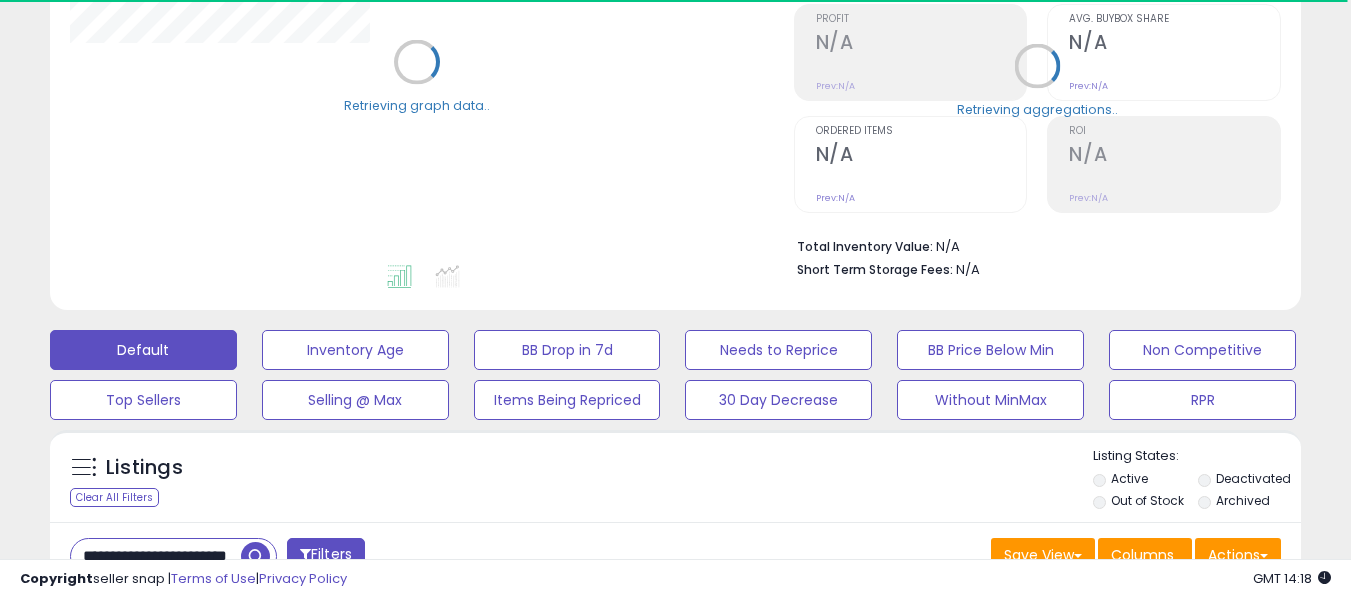 click on "**********" at bounding box center (156, 556) 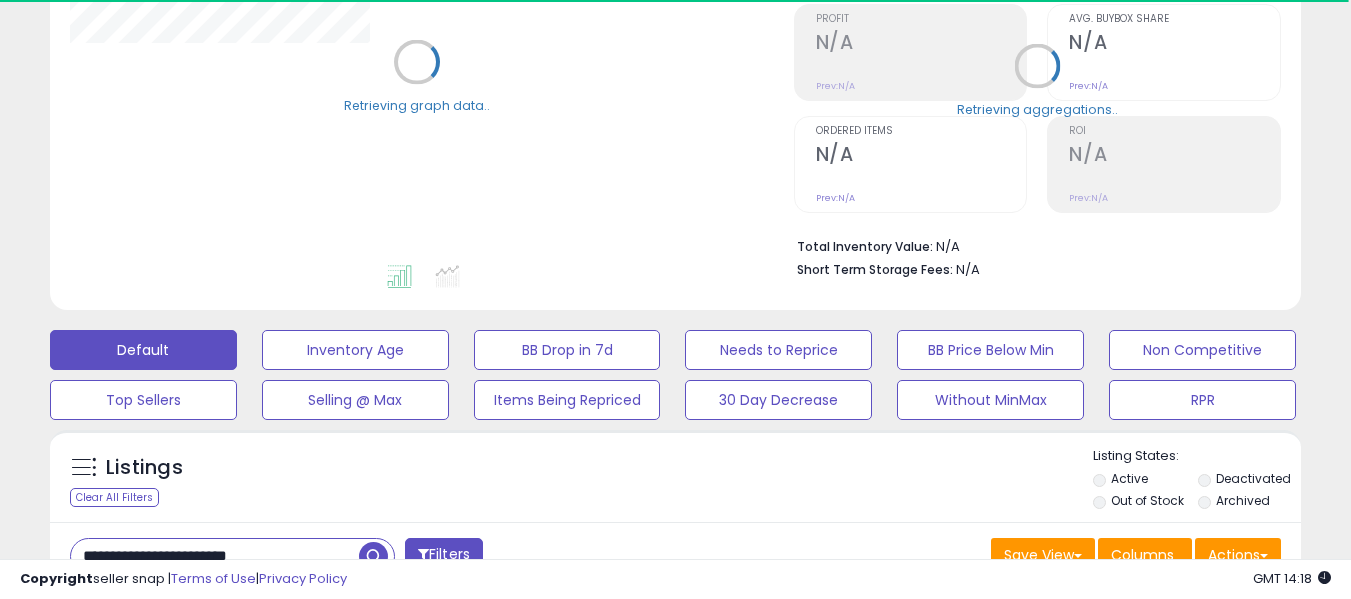 paste 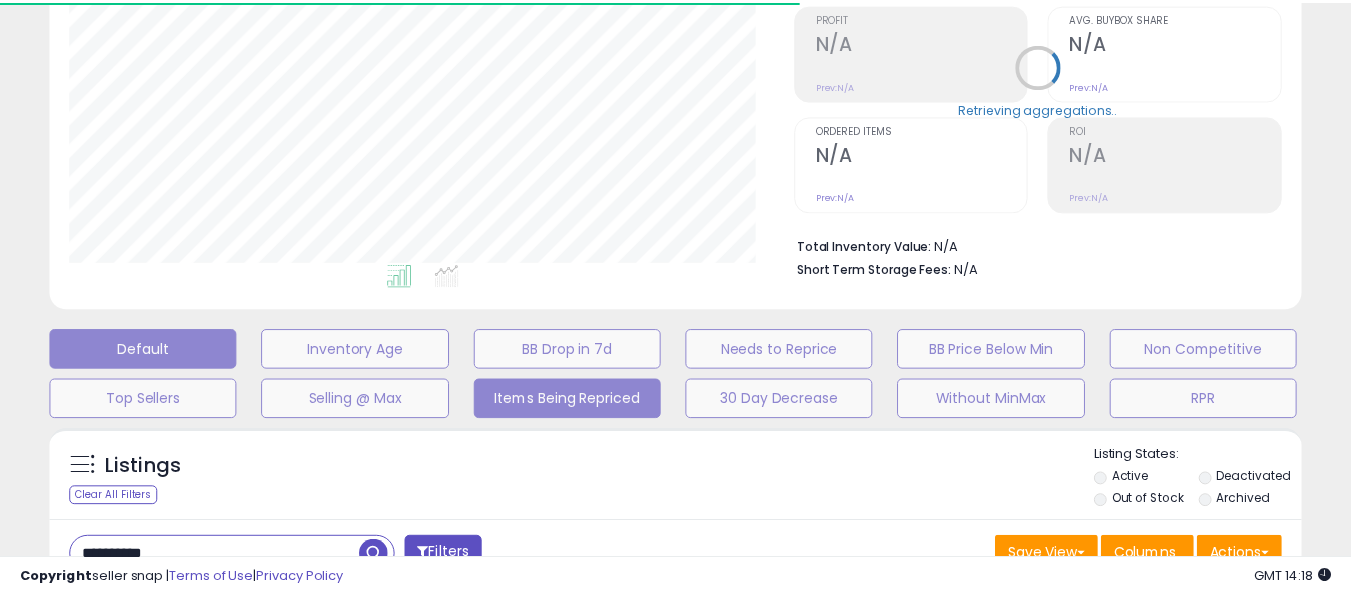 scroll, scrollTop: 362, scrollLeft: 0, axis: vertical 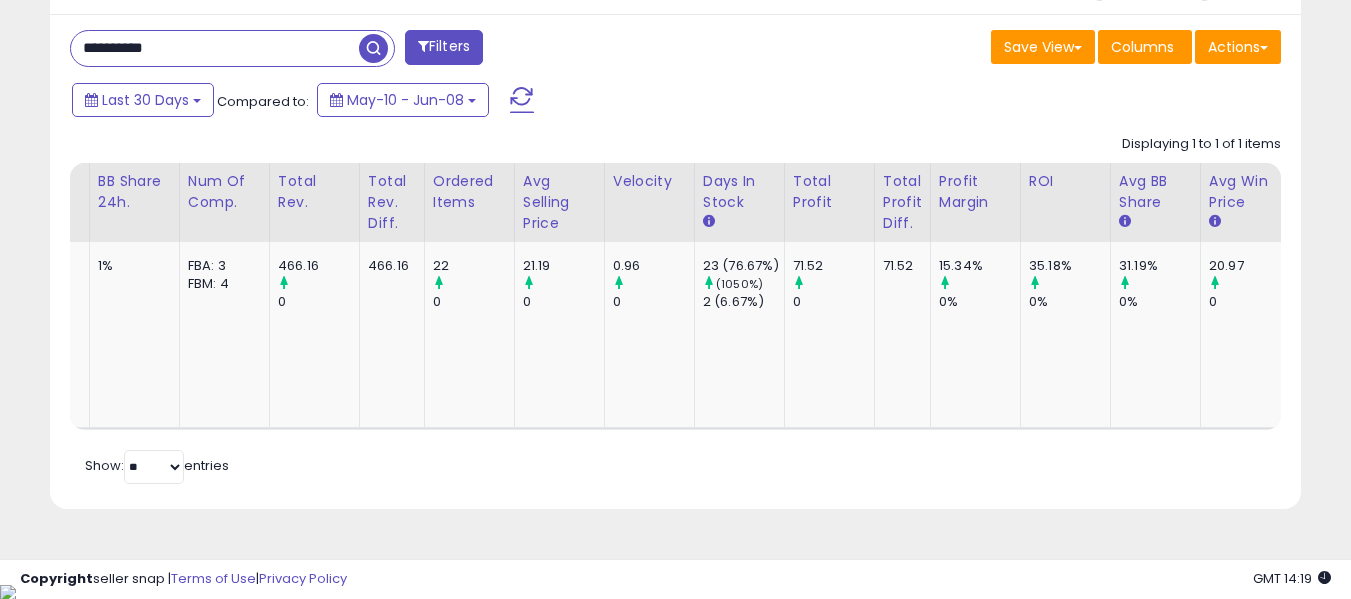 click on "**********" at bounding box center [215, 48] 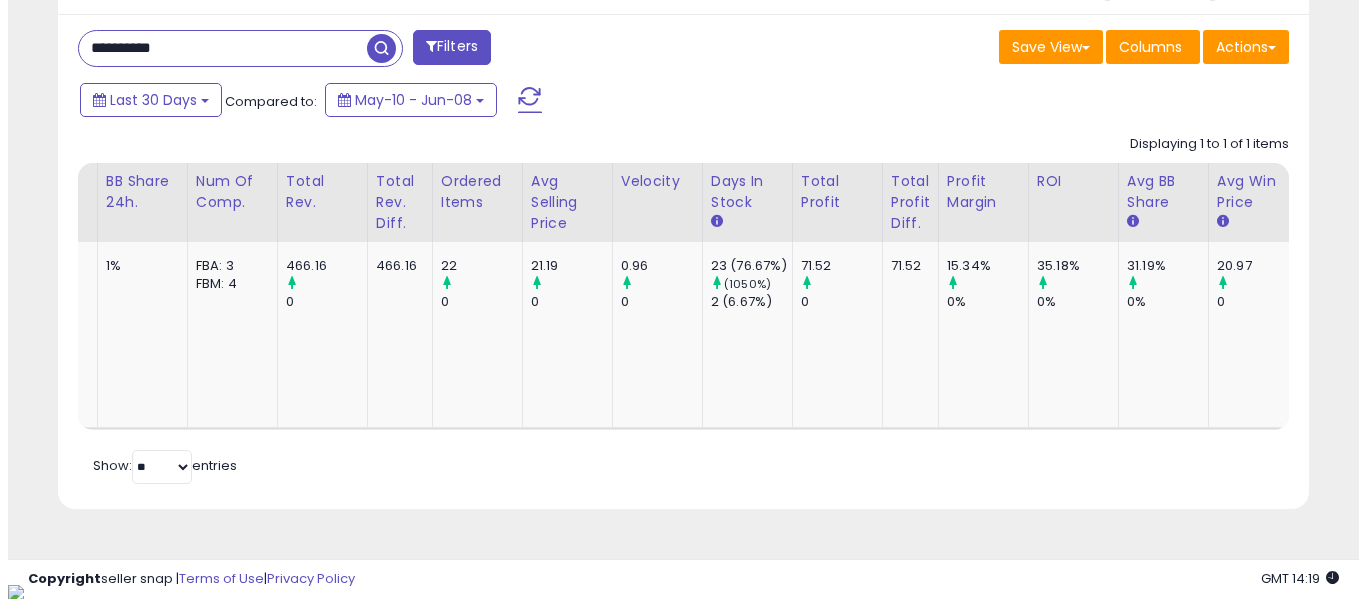 scroll, scrollTop: 621, scrollLeft: 0, axis: vertical 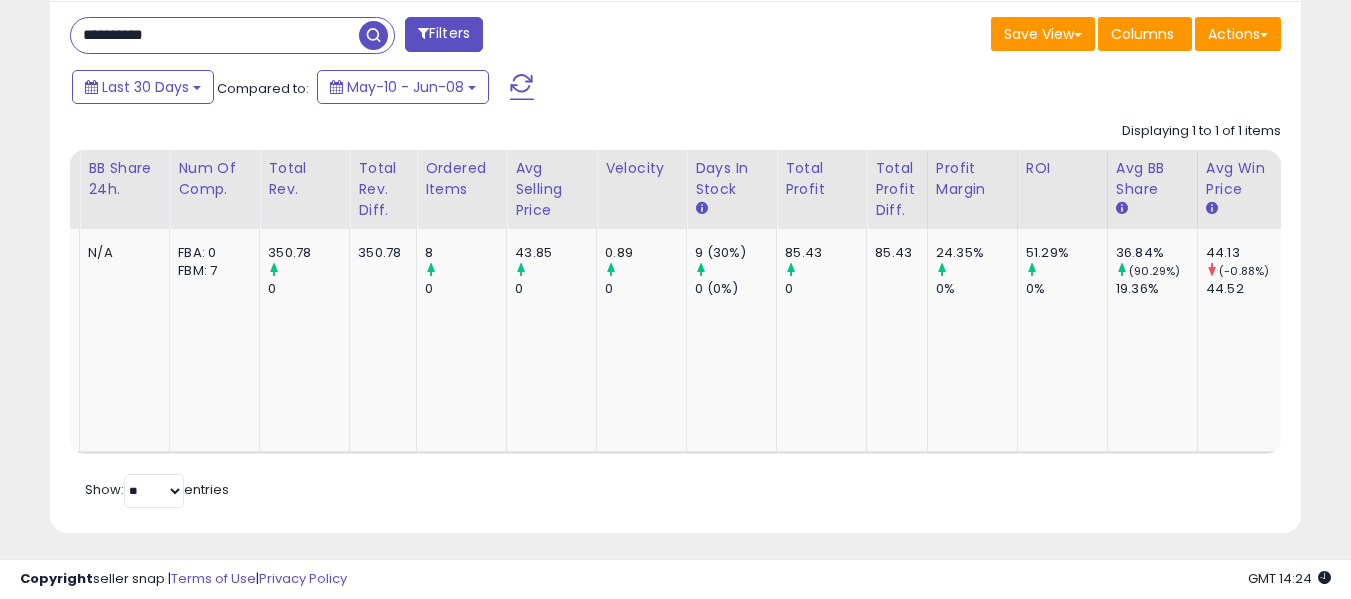 paste 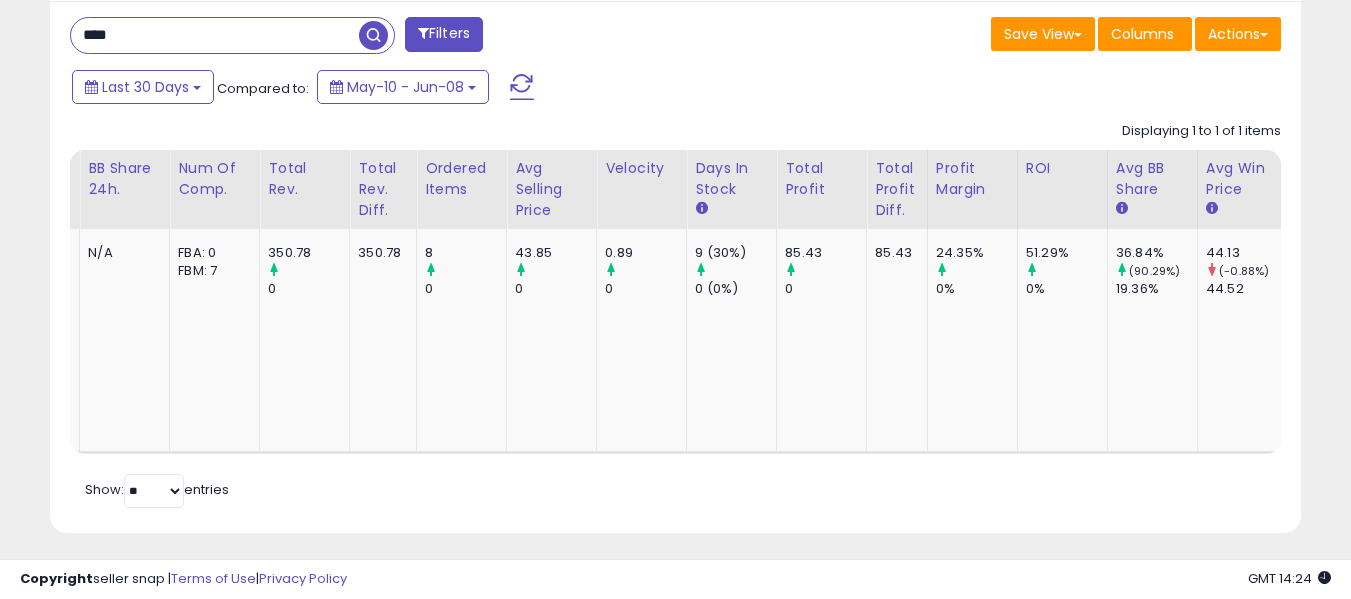 click on "****" at bounding box center [215, 35] 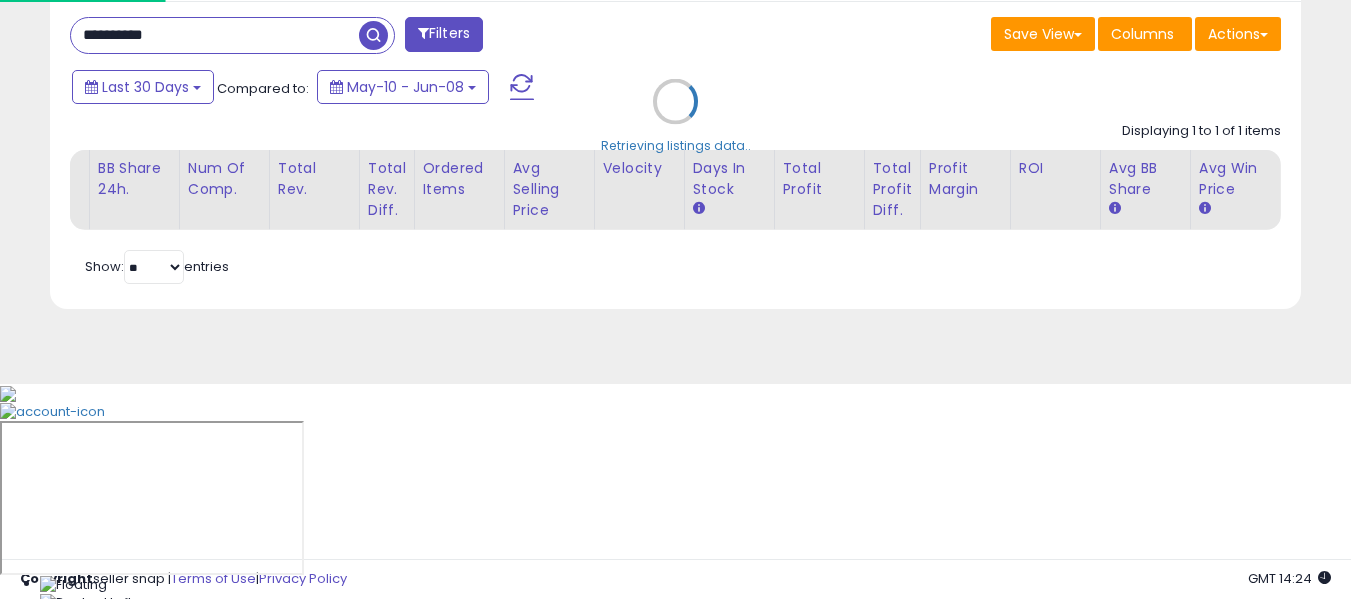 scroll, scrollTop: 999590, scrollLeft: 999267, axis: both 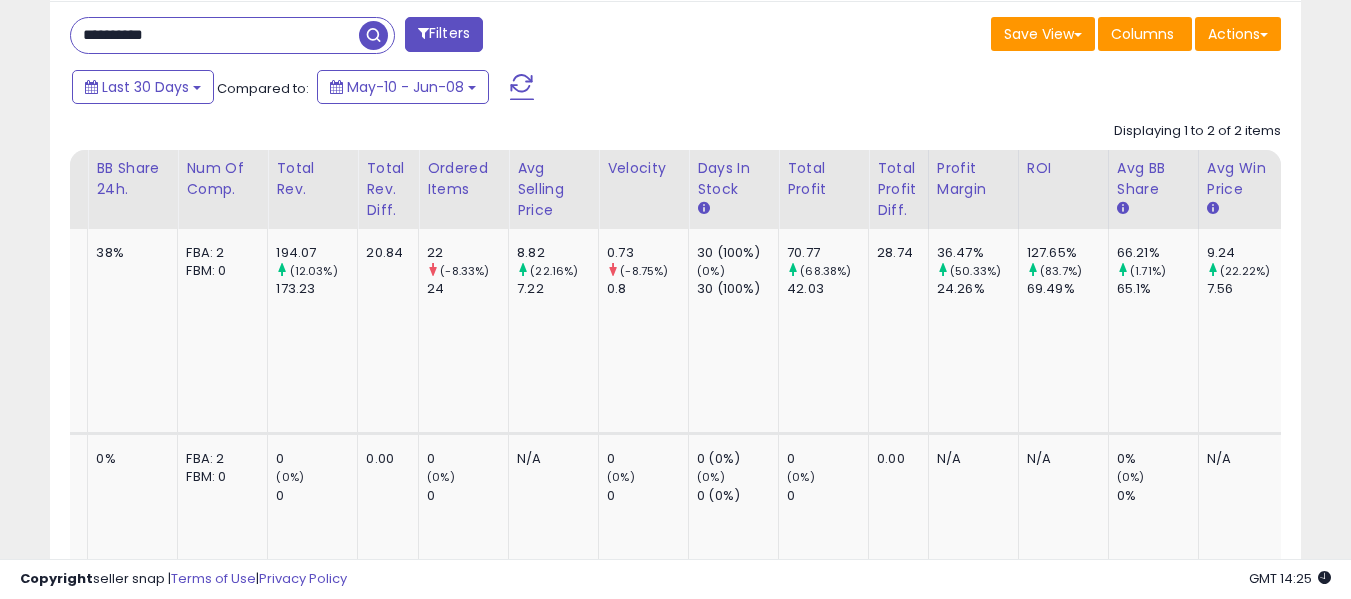 click on "**********" at bounding box center (215, 35) 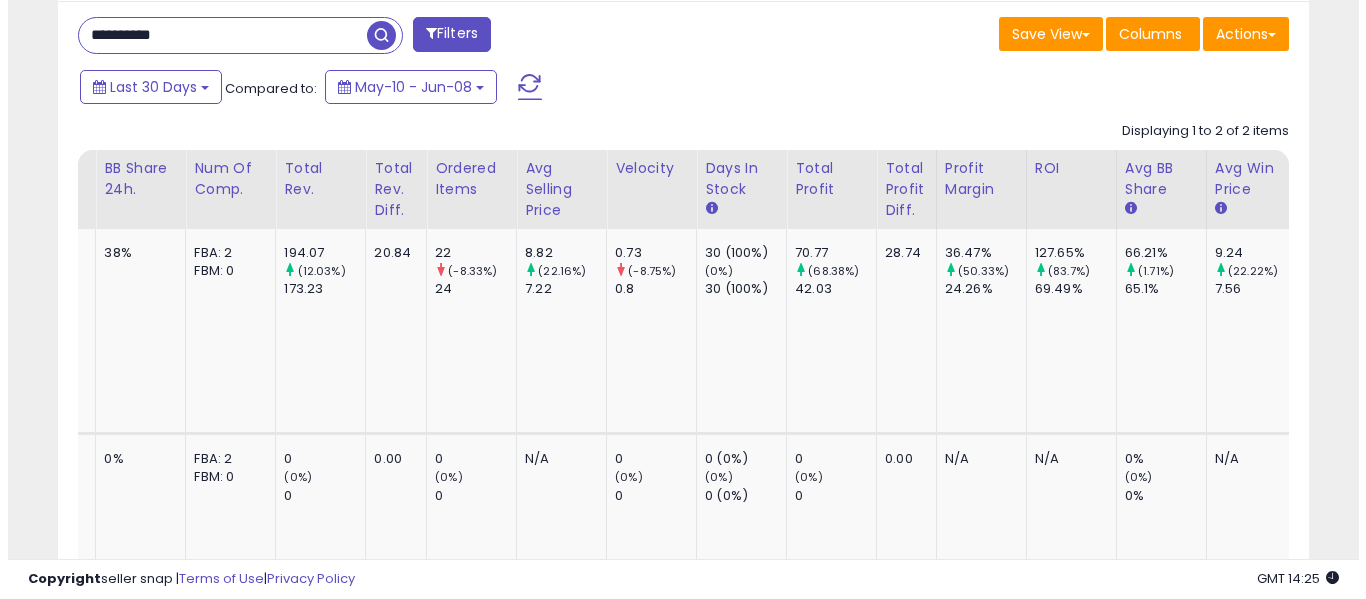 scroll, scrollTop: 621, scrollLeft: 0, axis: vertical 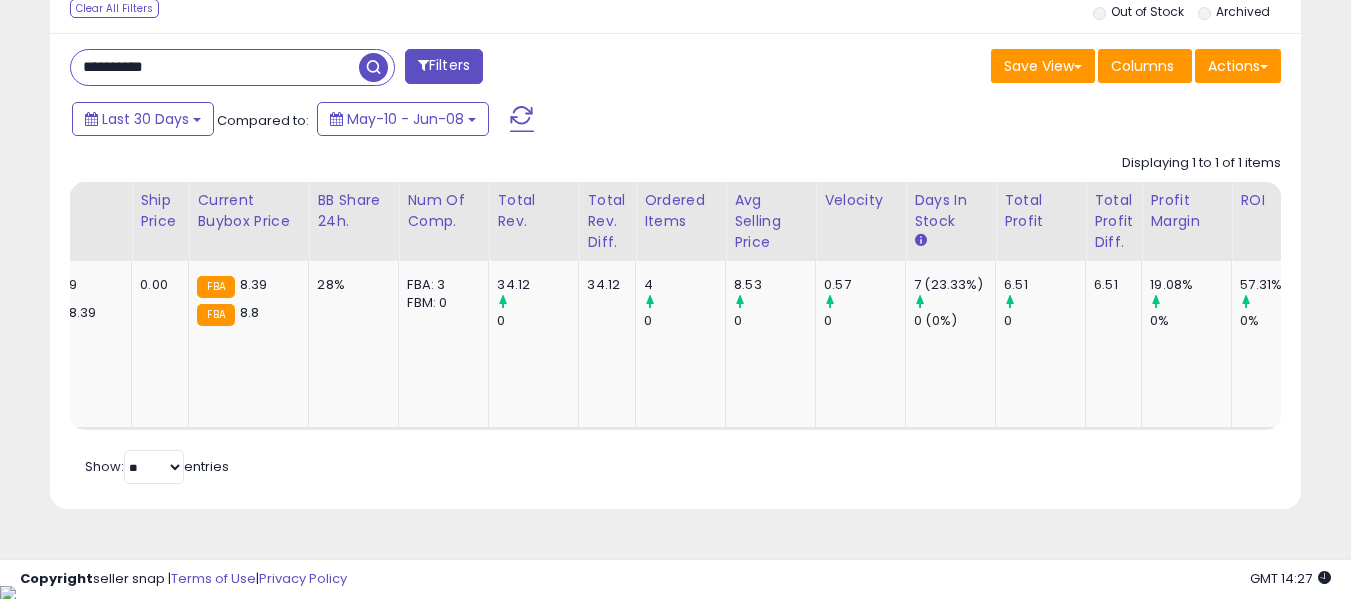 click on "**********" at bounding box center [215, 67] 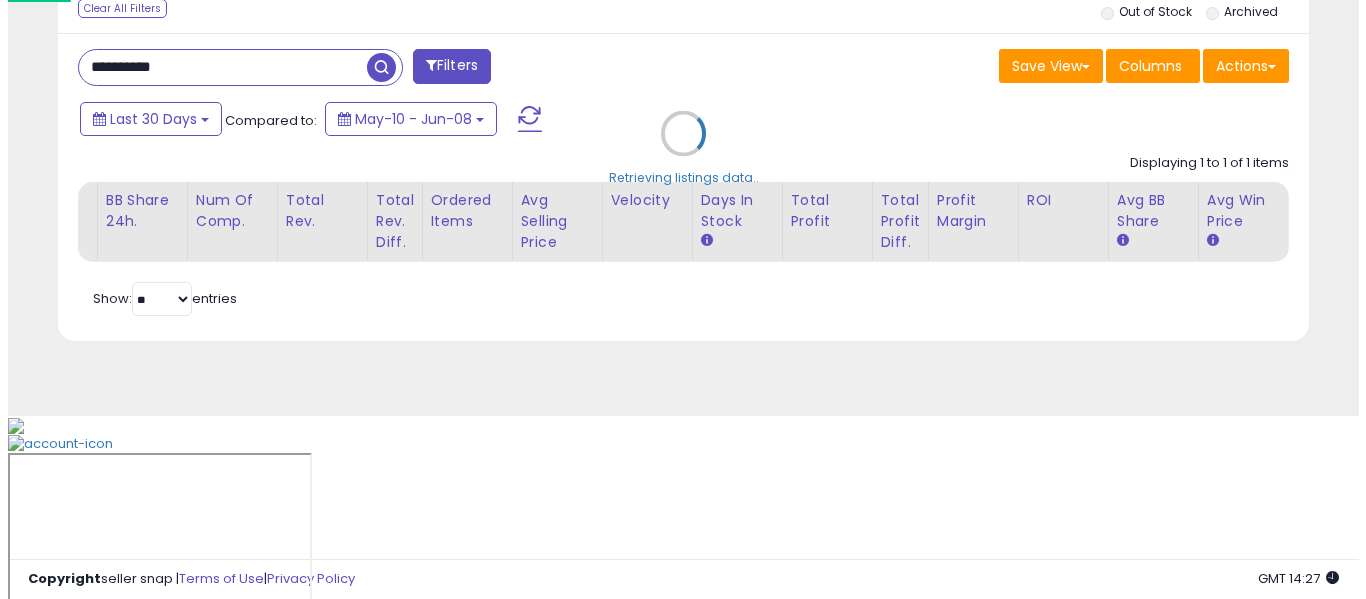 scroll, scrollTop: 621, scrollLeft: 0, axis: vertical 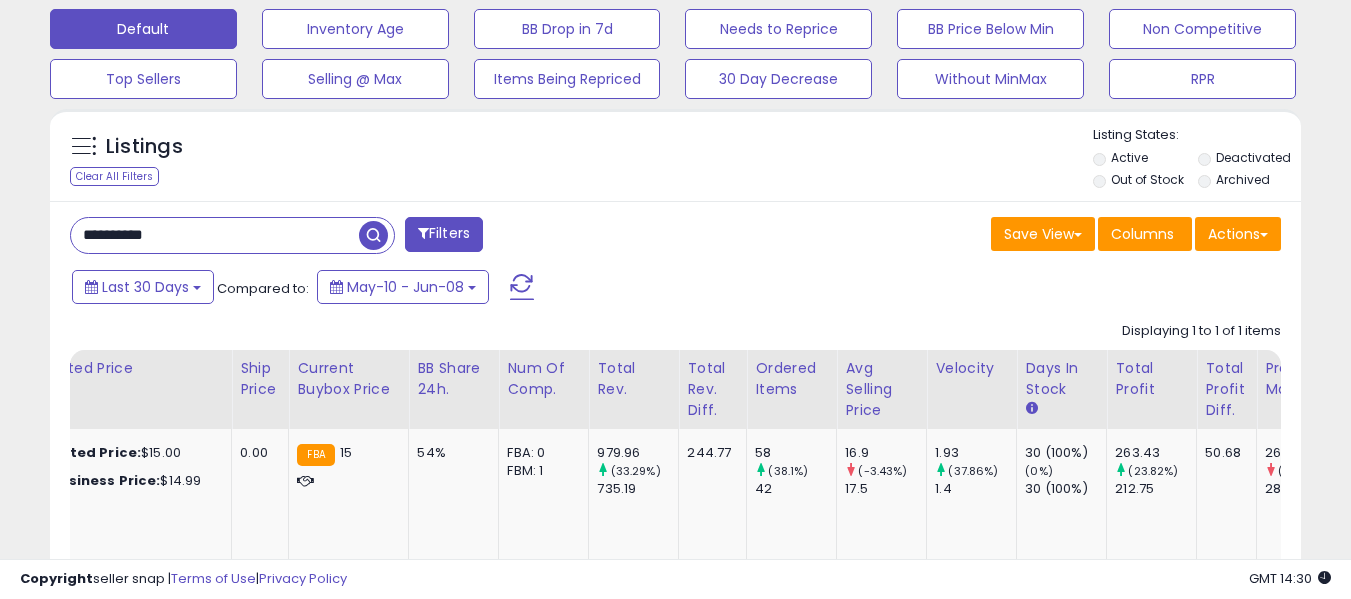drag, startPoint x: 296, startPoint y: 218, endPoint x: 288, endPoint y: 225, distance: 10.630146 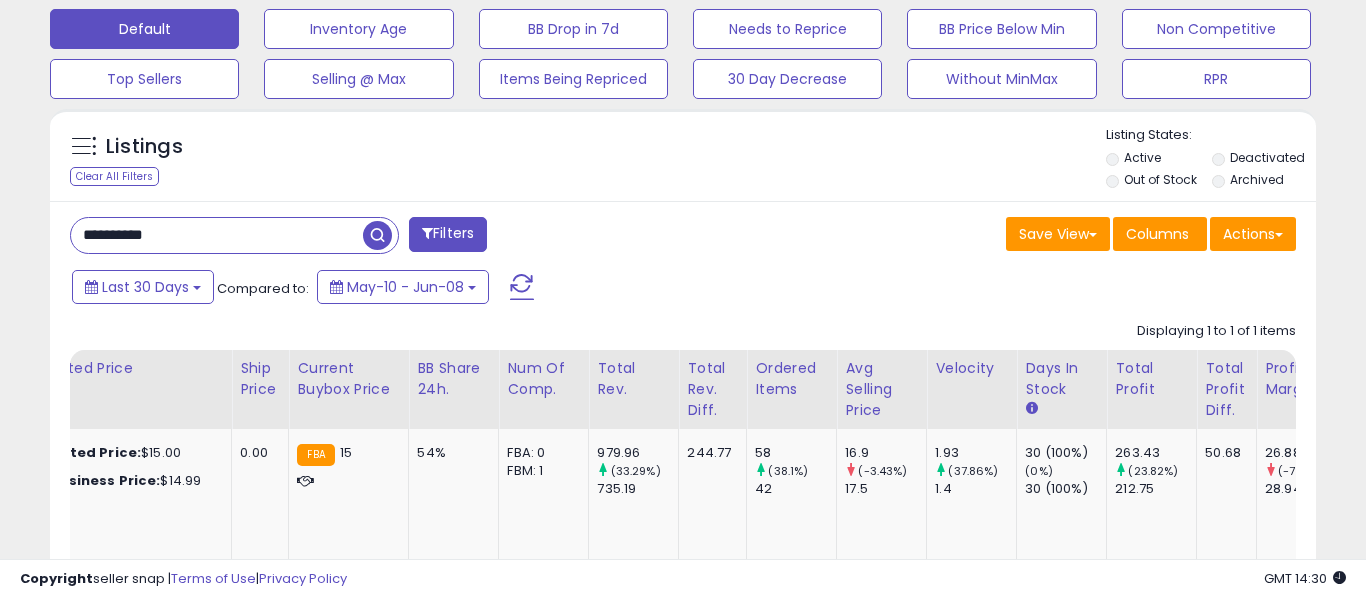scroll, scrollTop: 999590, scrollLeft: 999267, axis: both 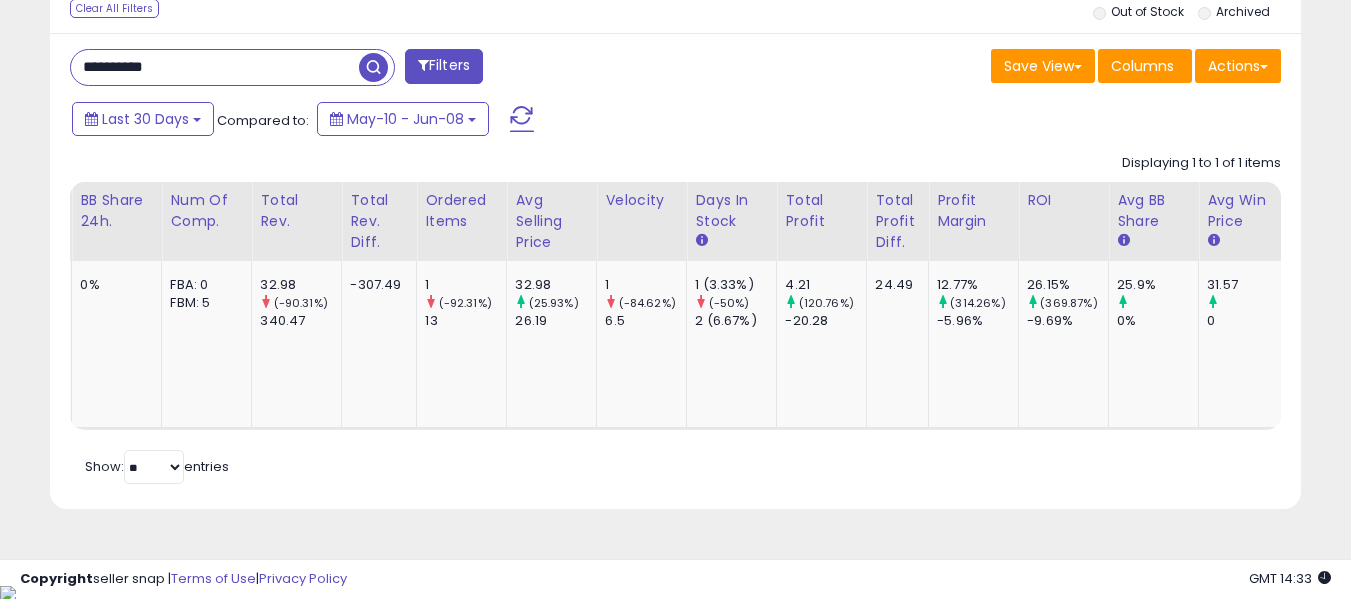 click on "**********" at bounding box center (215, 67) 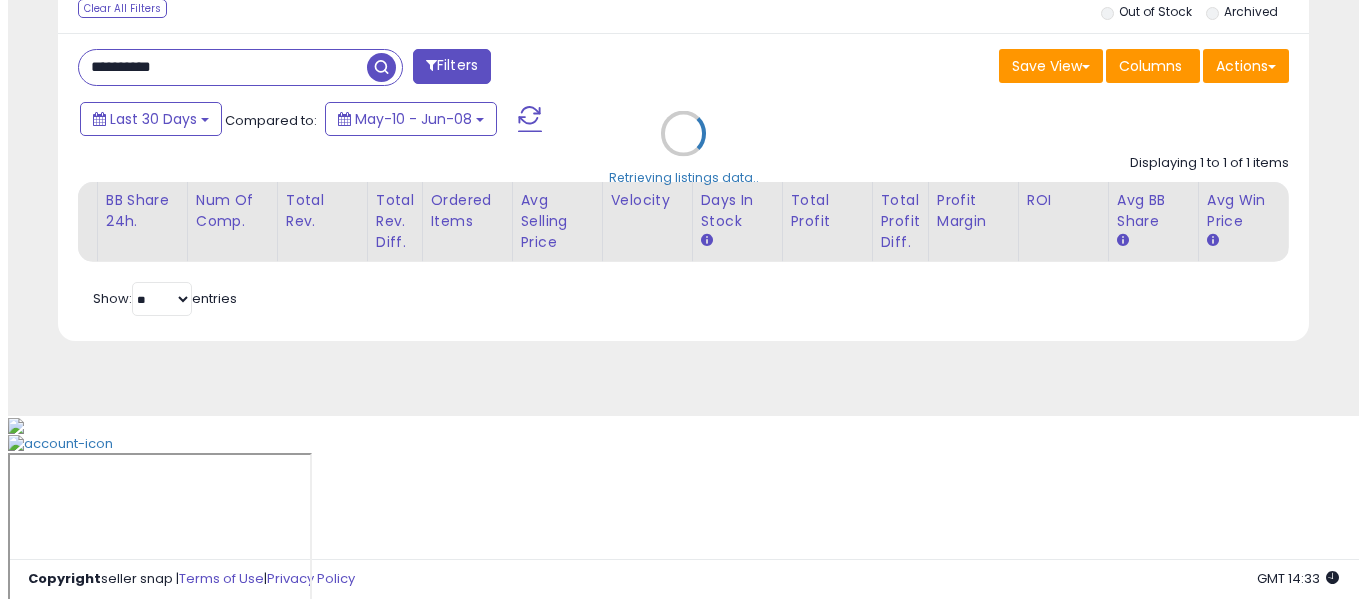 scroll, scrollTop: 621, scrollLeft: 0, axis: vertical 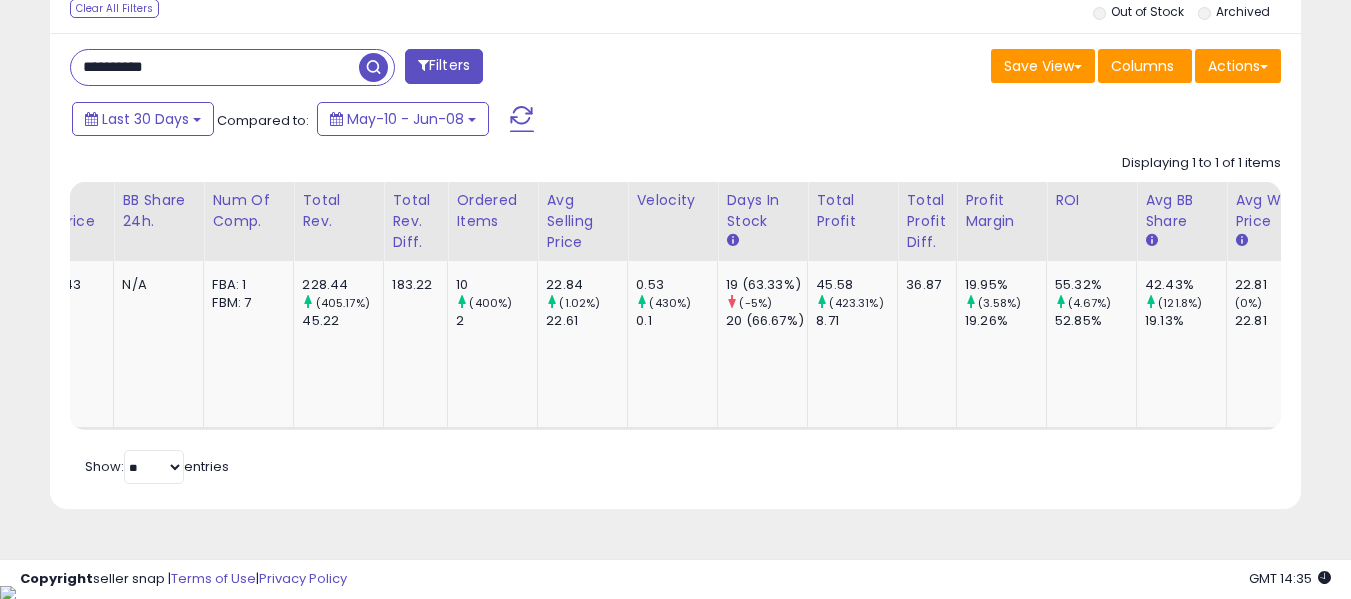 click on "**********" at bounding box center (215, 67) 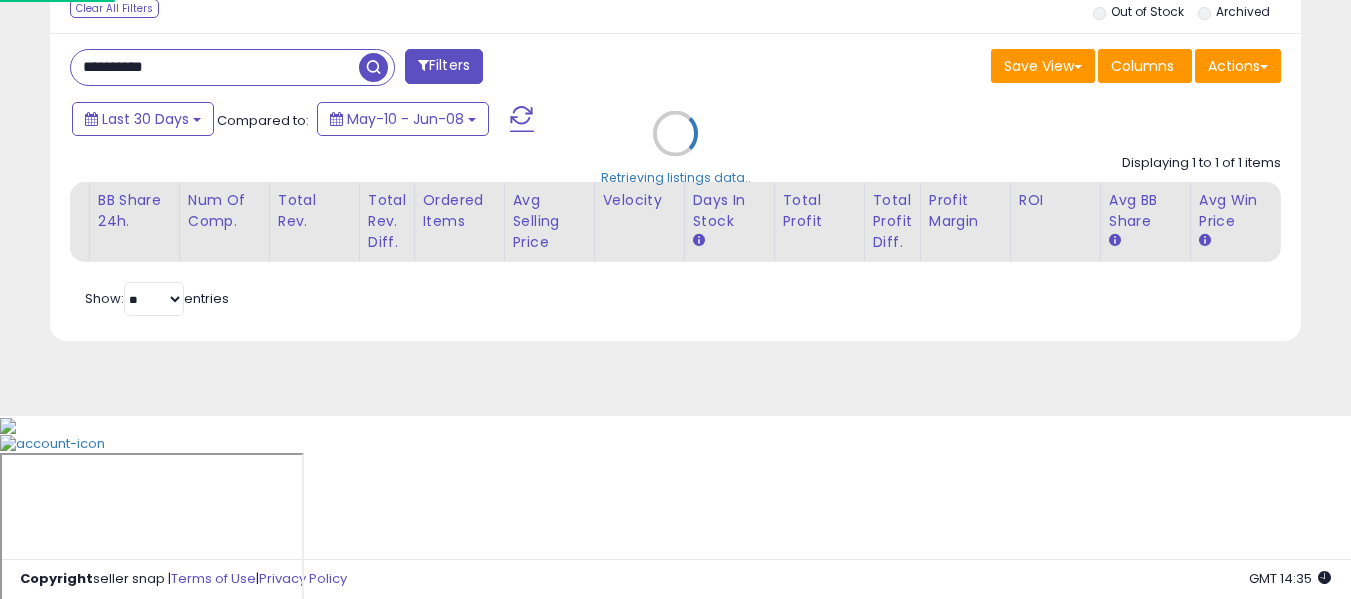 scroll, scrollTop: 999590, scrollLeft: 999267, axis: both 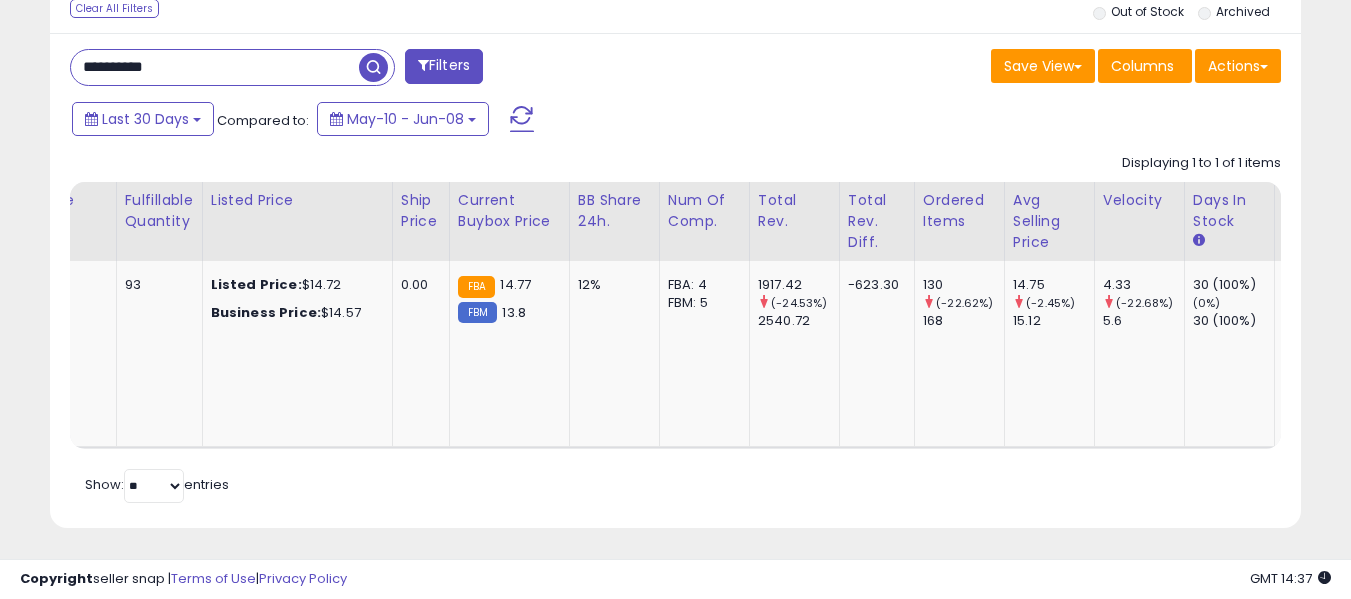 click on "**********" at bounding box center (215, 67) 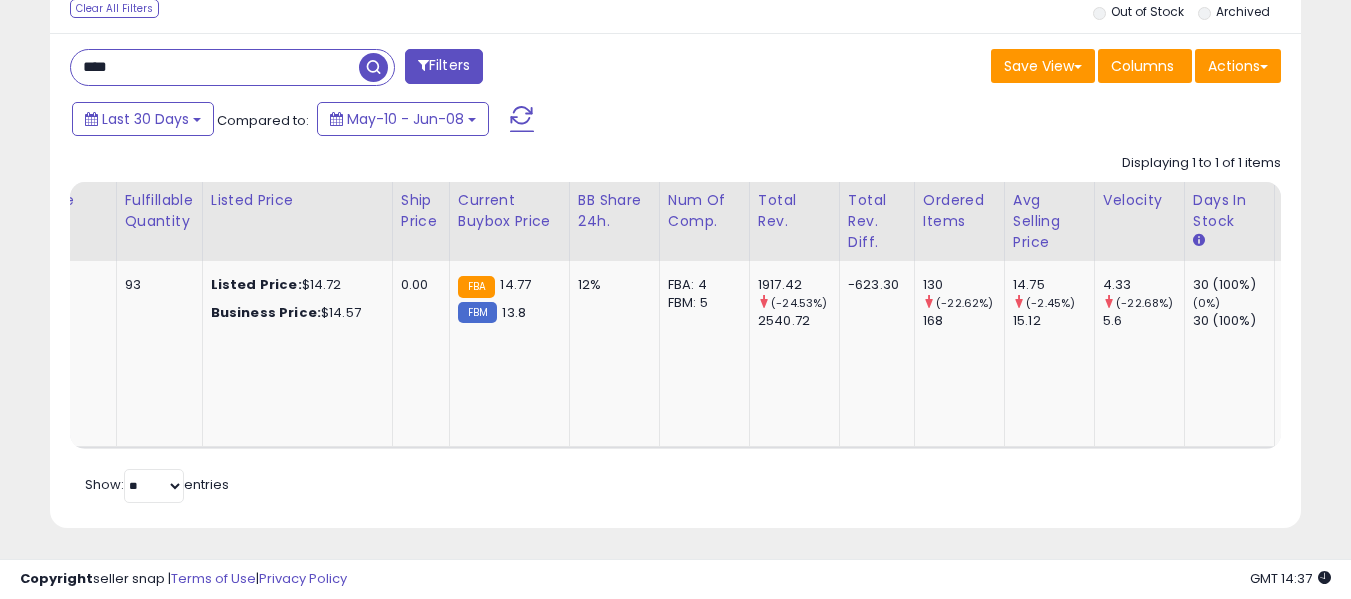 scroll, scrollTop: 999590, scrollLeft: 999267, axis: both 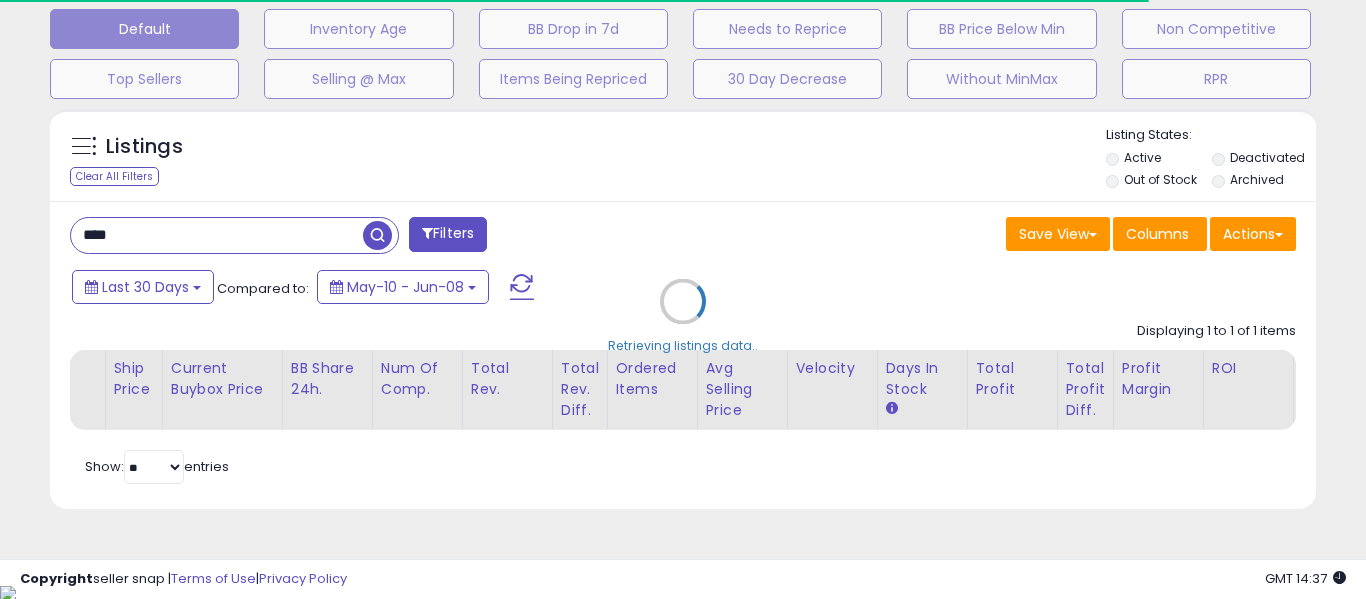 click on "Retrieving listings data.." at bounding box center (683, 316) 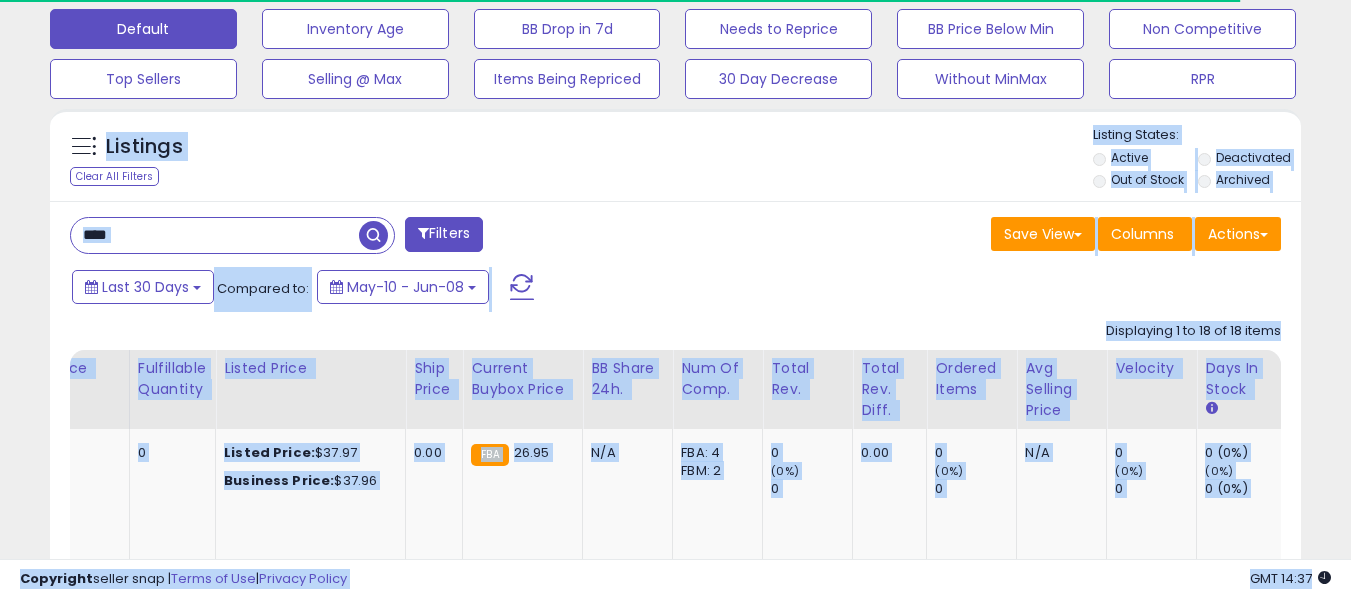 scroll, scrollTop: 410, scrollLeft: 724, axis: both 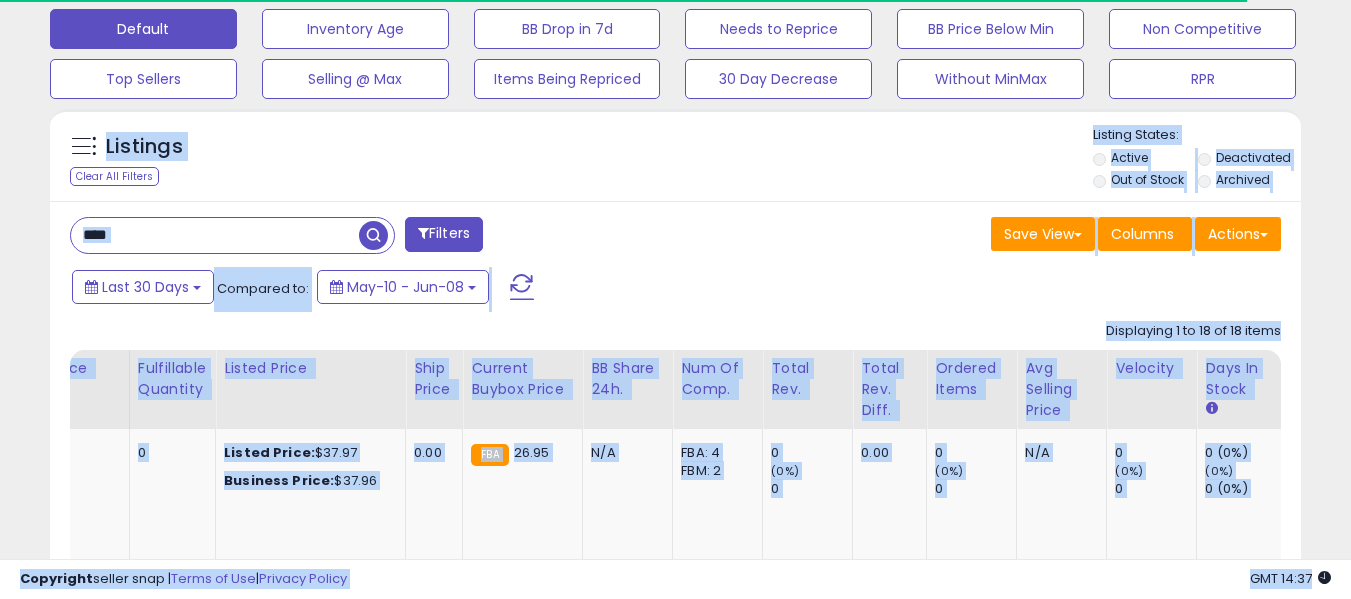 click on "****" at bounding box center [215, 235] 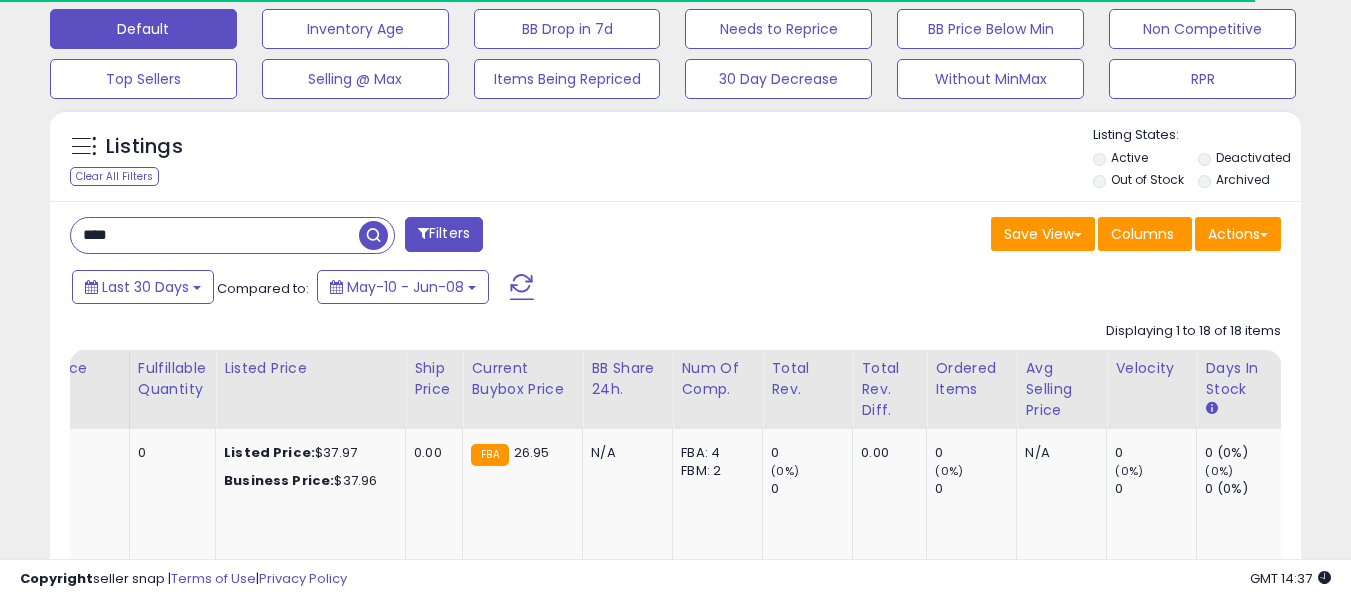 paste on "******" 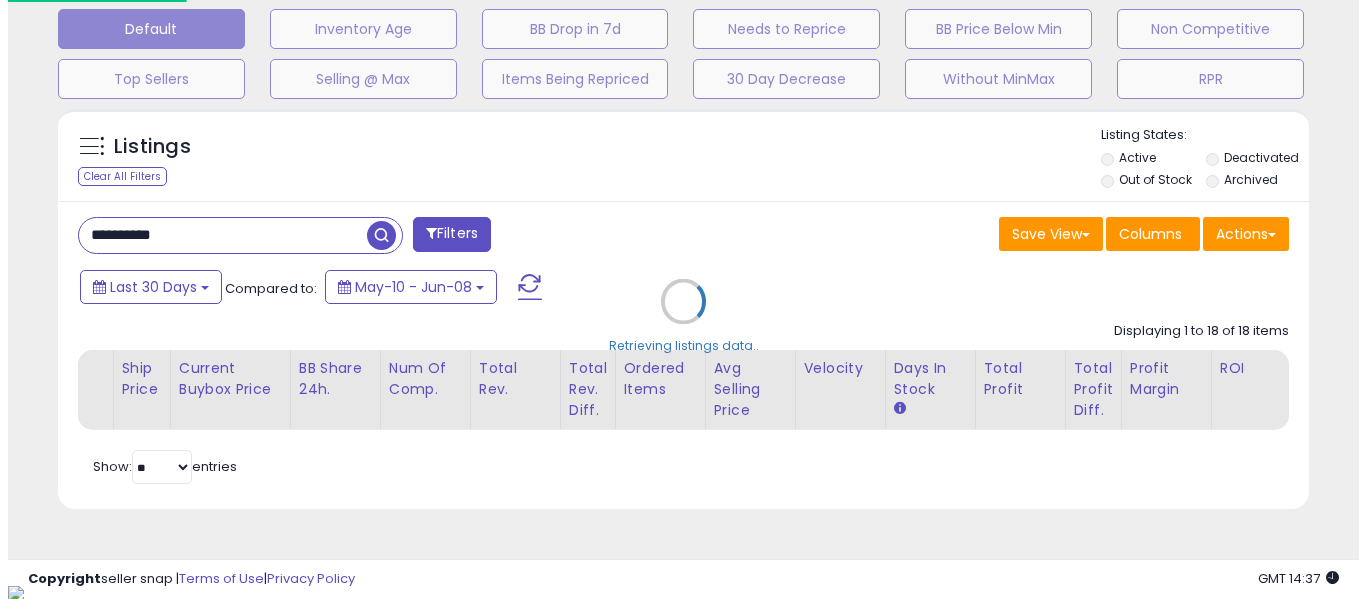 scroll, scrollTop: 999590, scrollLeft: 999267, axis: both 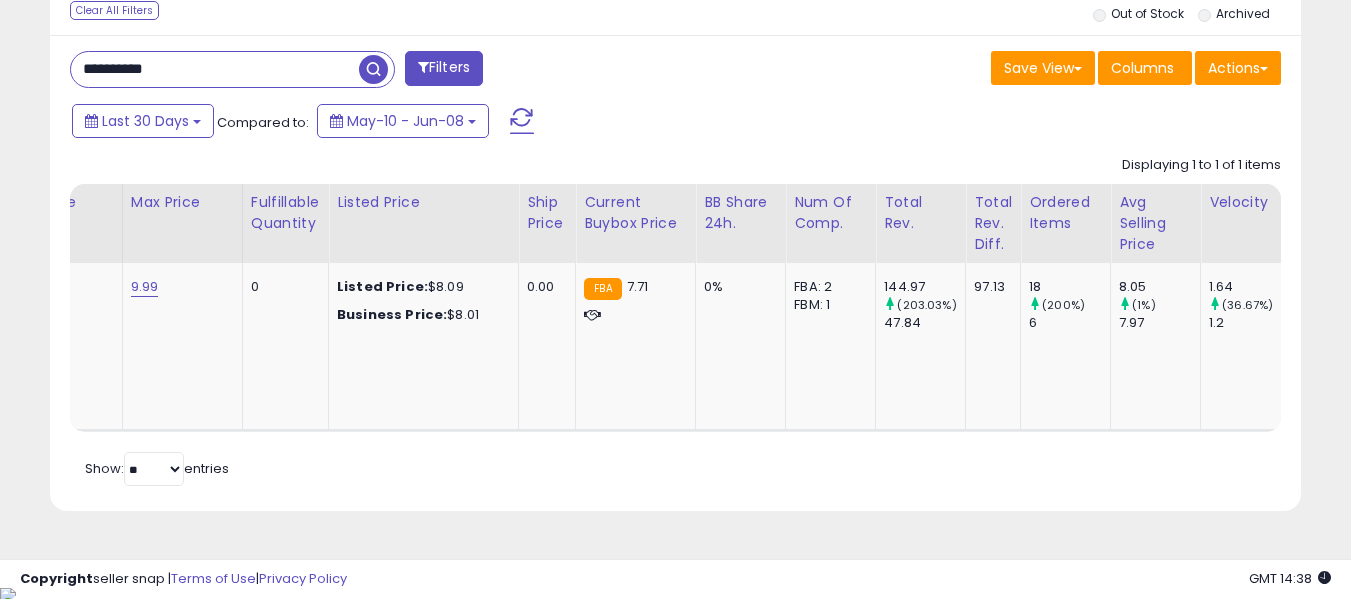 click on "**********" at bounding box center [215, 69] 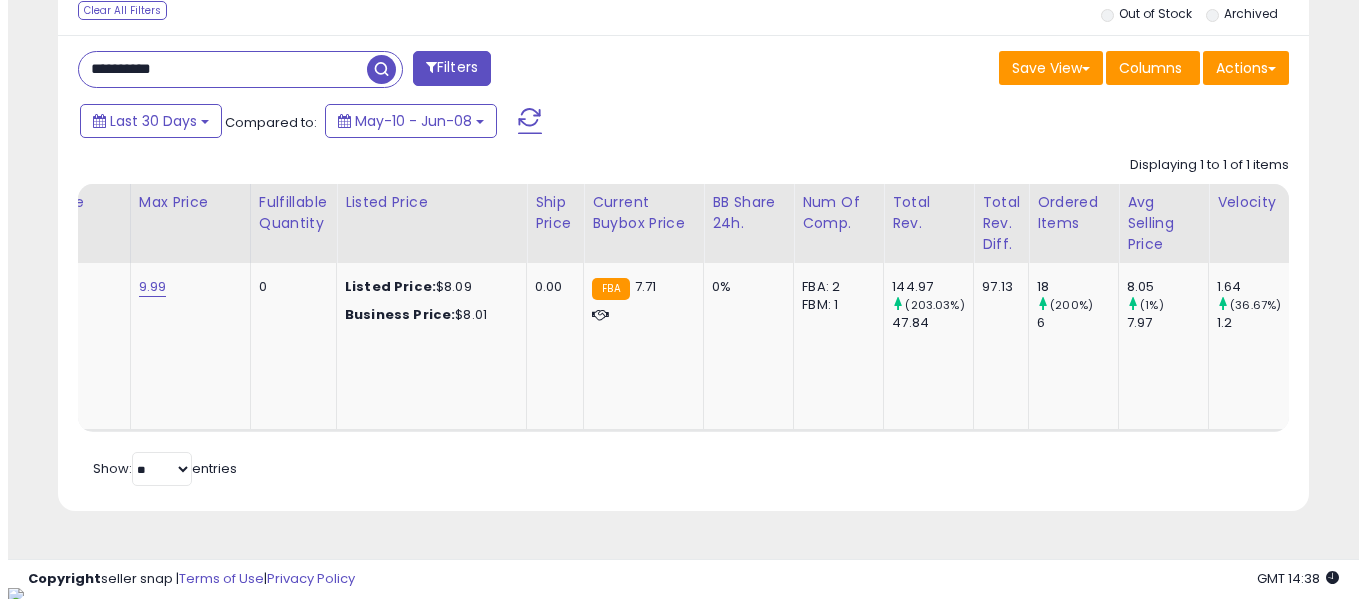 scroll, scrollTop: 621, scrollLeft: 0, axis: vertical 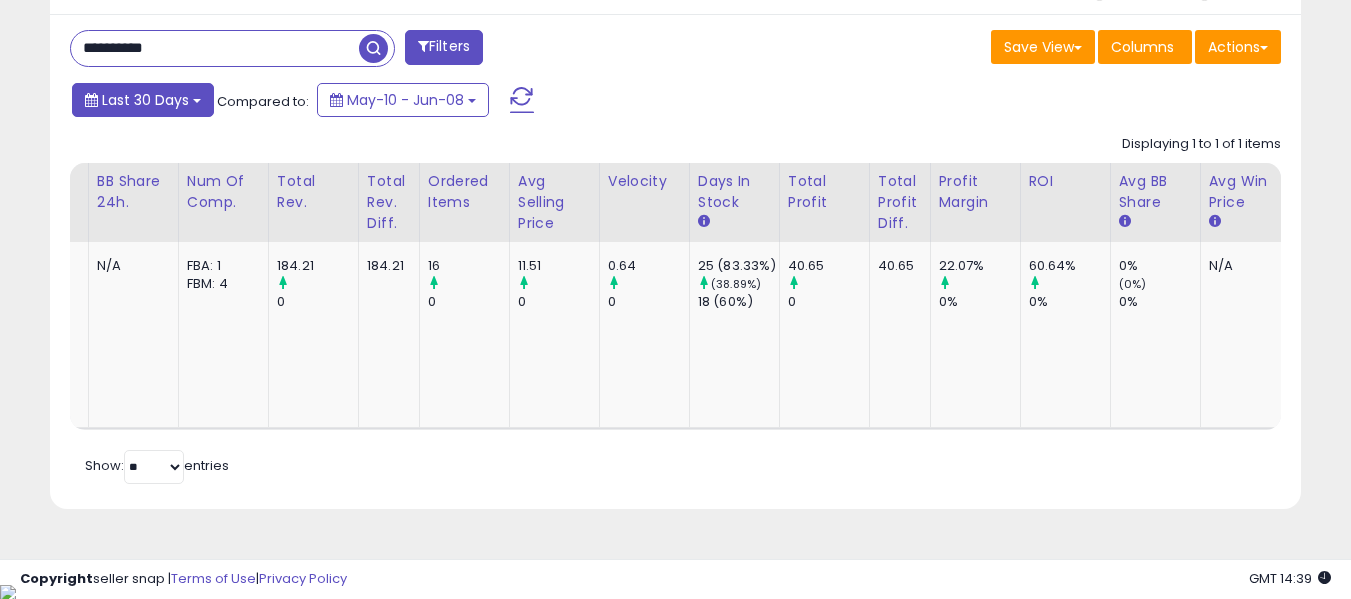 click on "Last 30 Days" at bounding box center [145, 100] 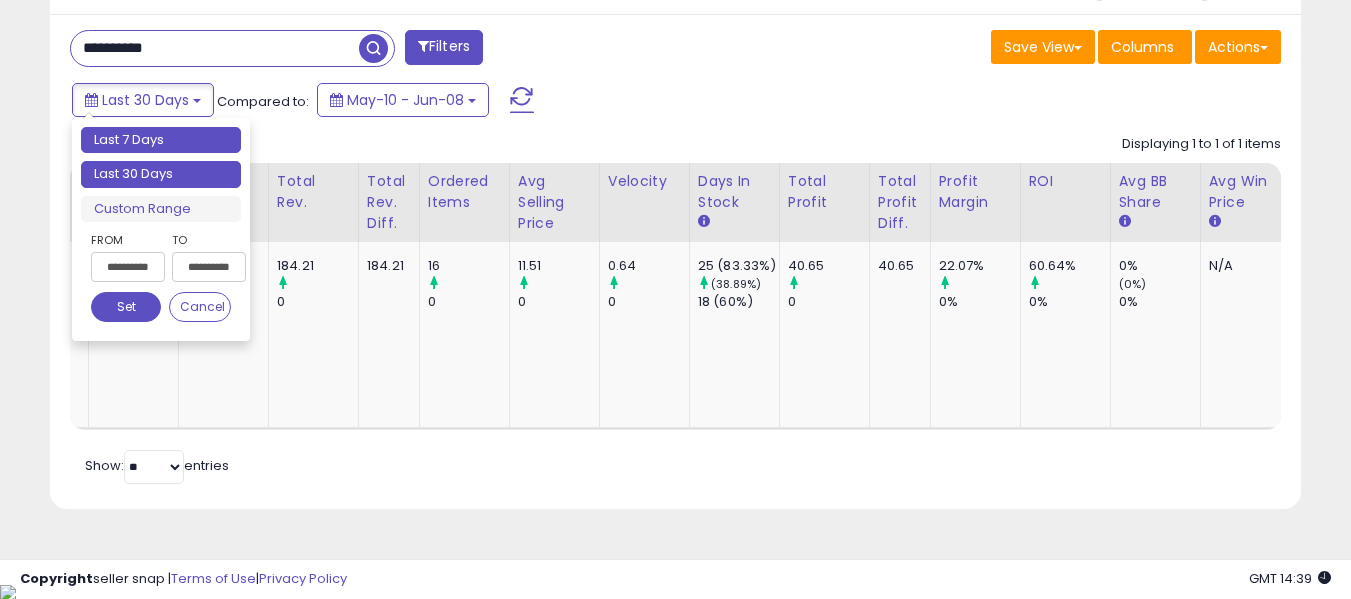 click on "Last 7 Days" at bounding box center [161, 140] 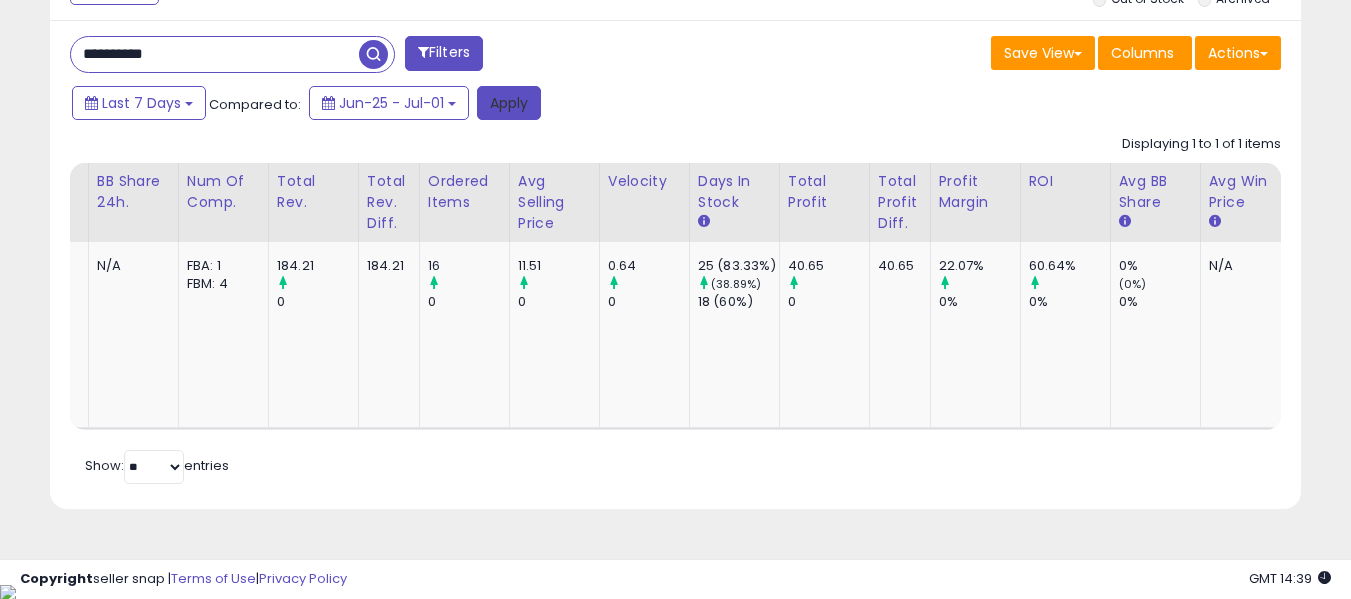 click on "Apply" at bounding box center (509, 103) 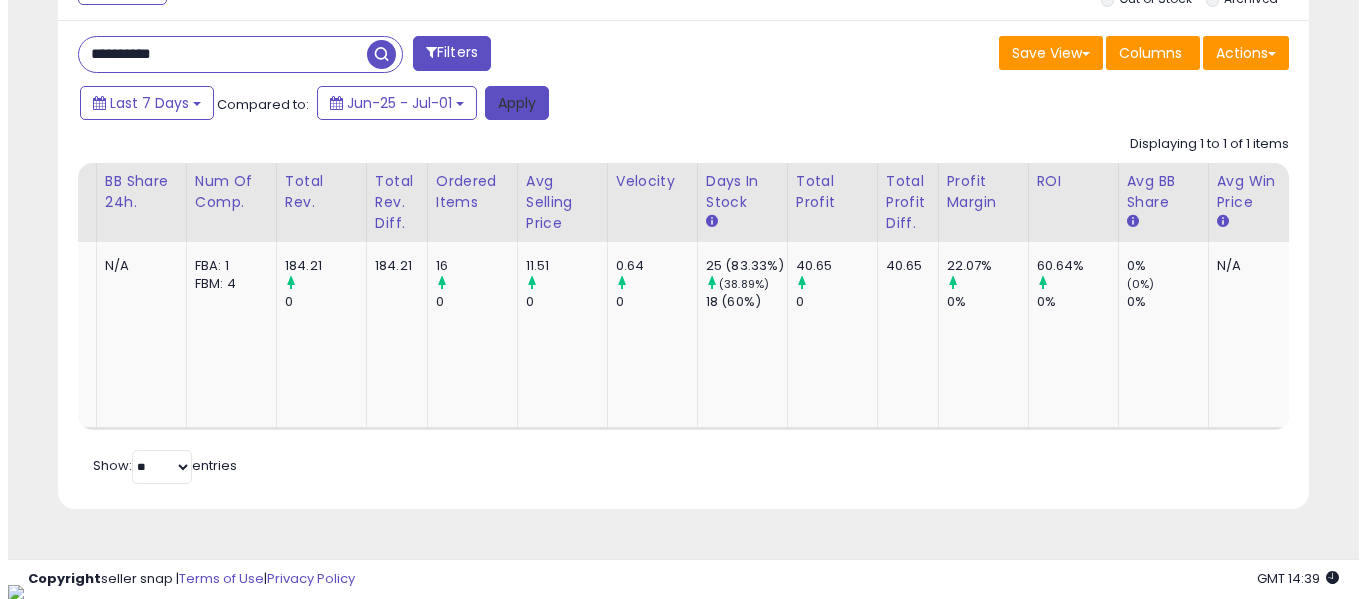 scroll, scrollTop: 621, scrollLeft: 0, axis: vertical 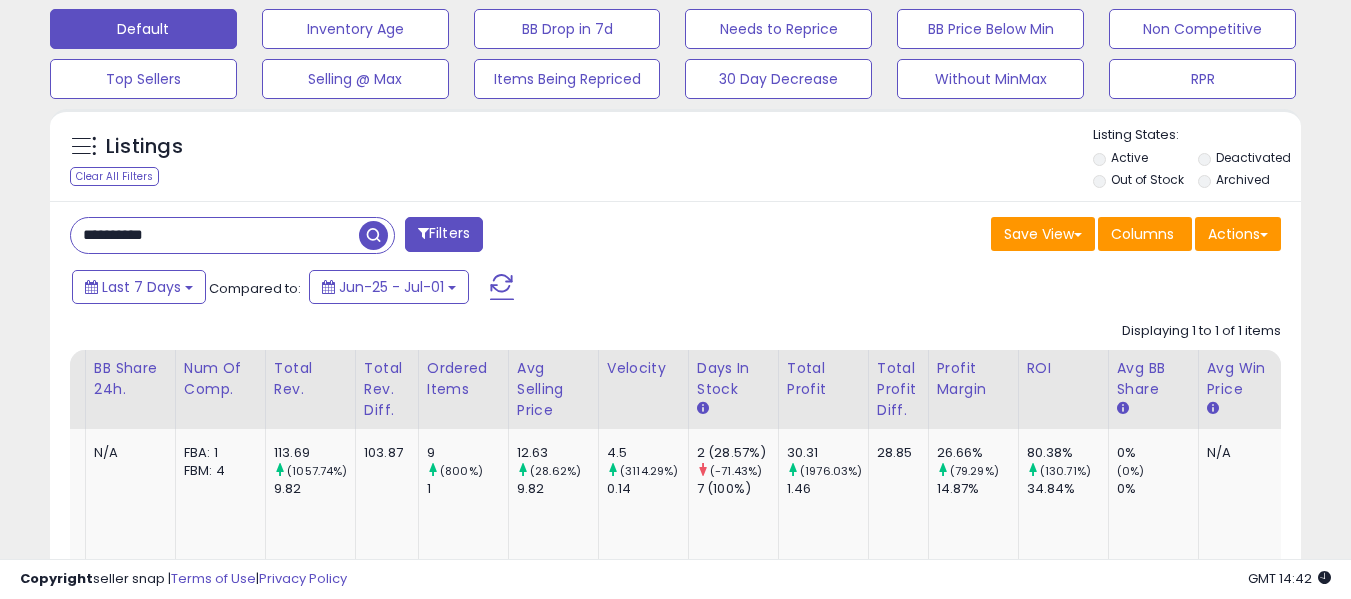click on "**********" at bounding box center (215, 235) 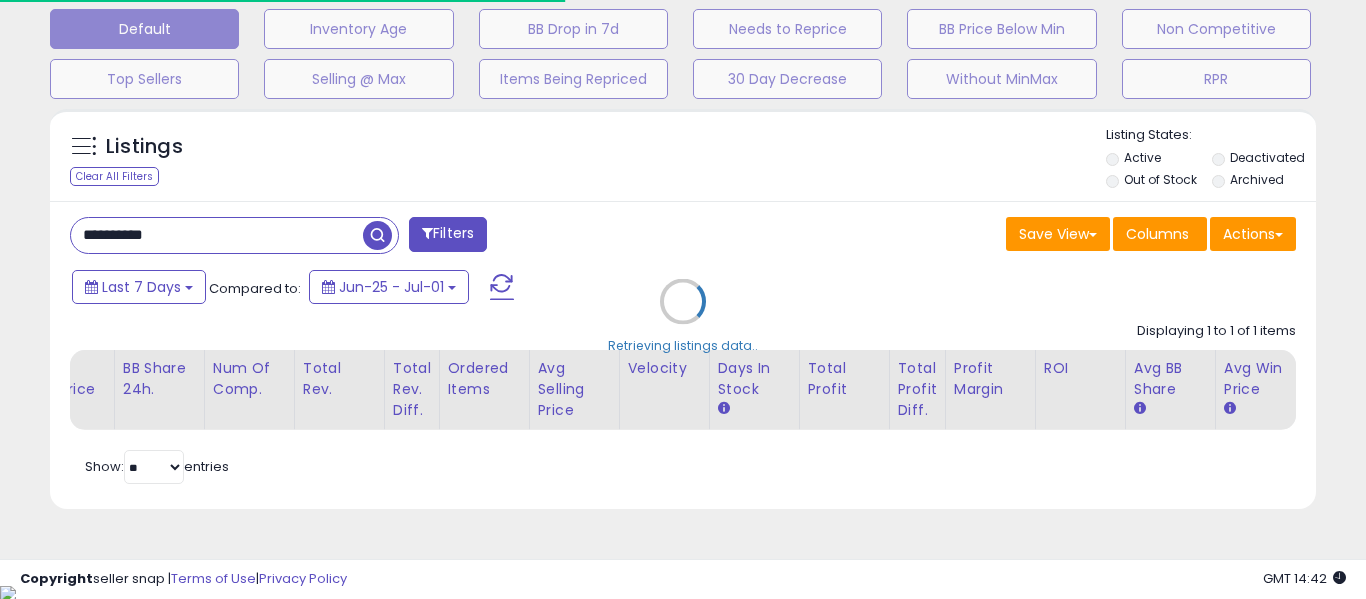click on "Retrieving listings data.." at bounding box center [683, 316] 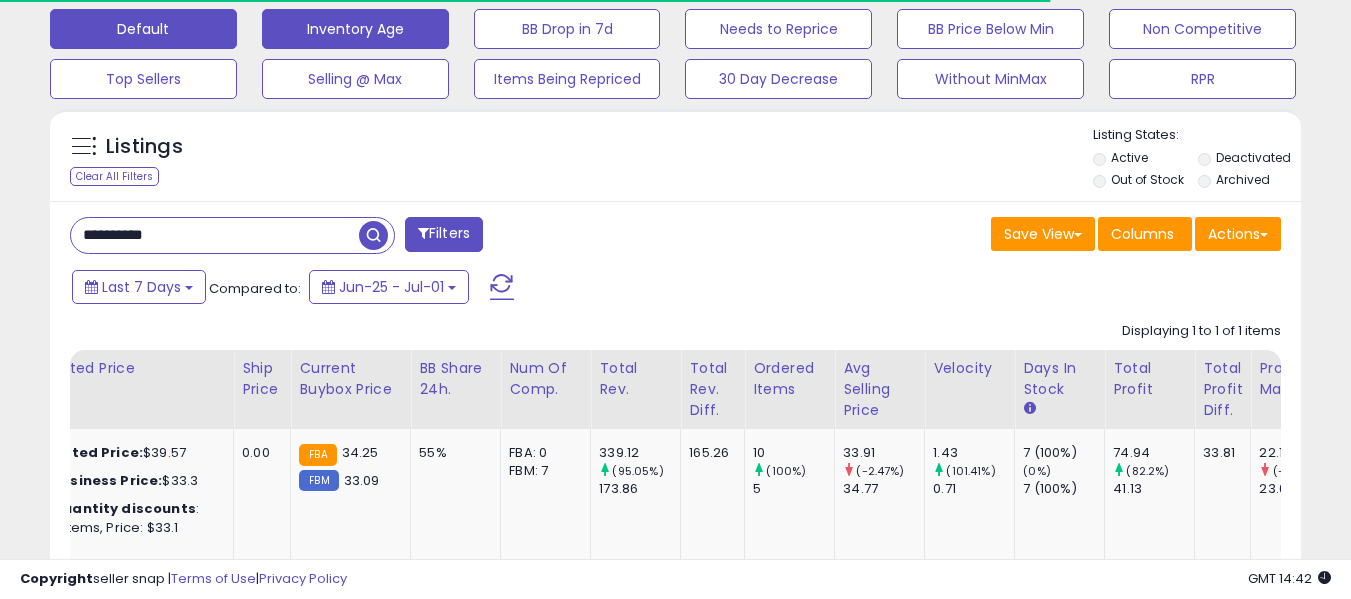 scroll, scrollTop: 410, scrollLeft: 724, axis: both 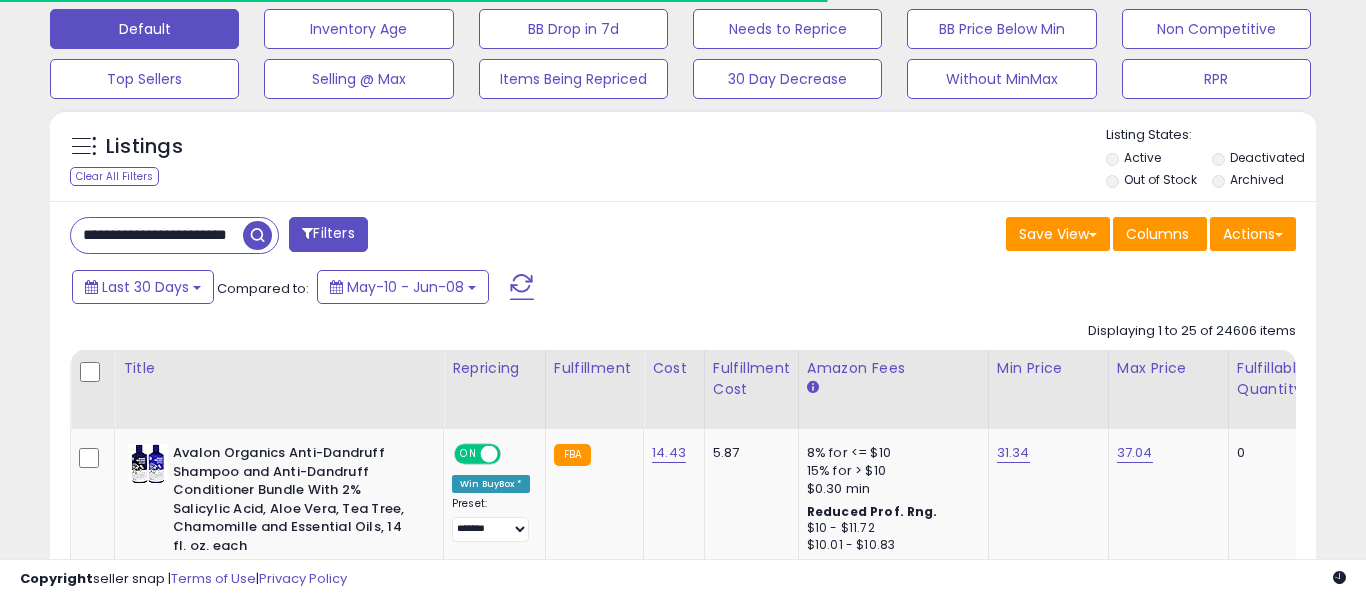 click on "**********" at bounding box center [157, 235] 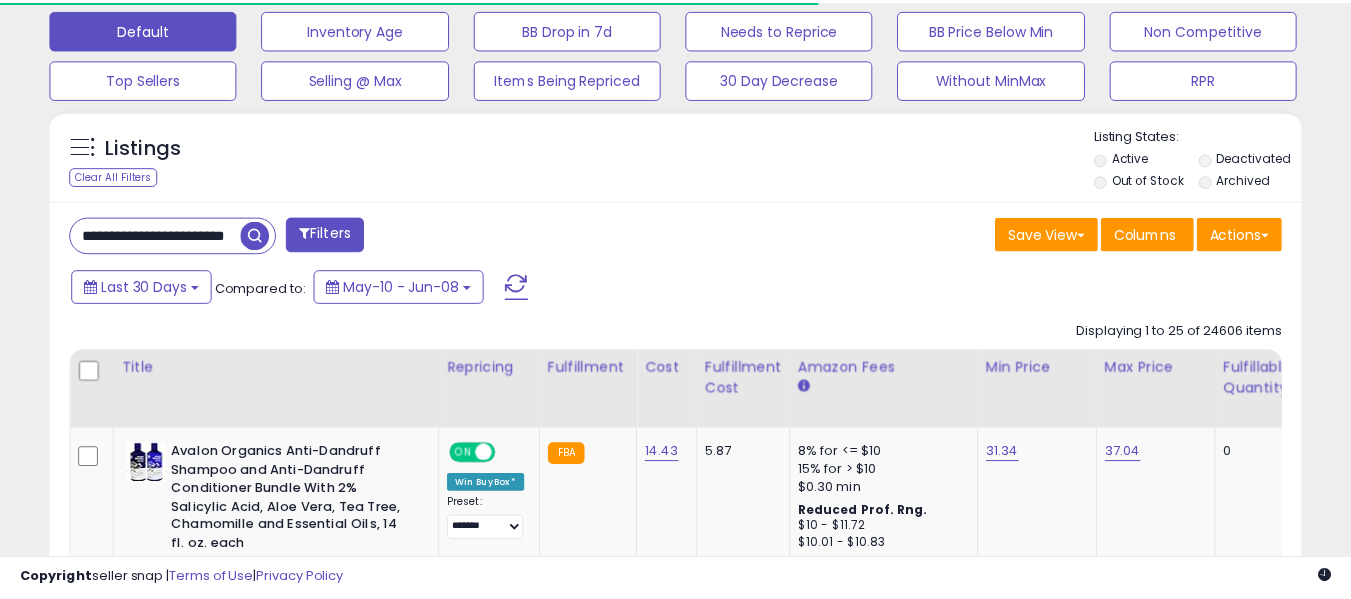 scroll, scrollTop: 621, scrollLeft: 0, axis: vertical 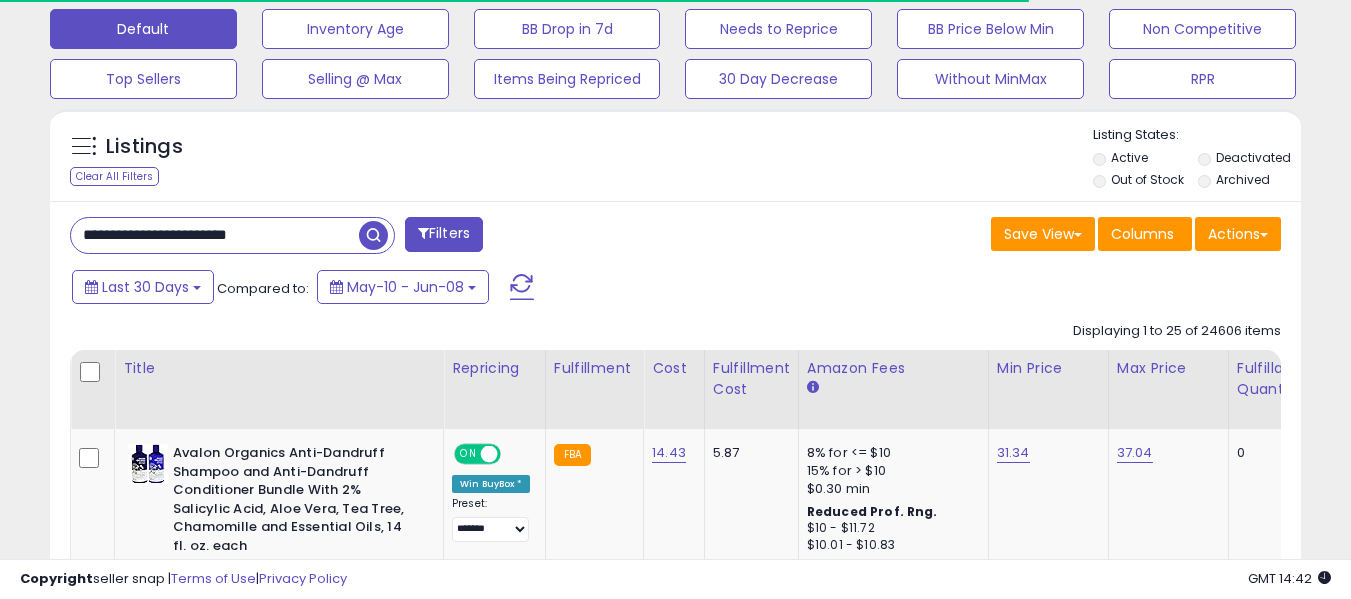 paste 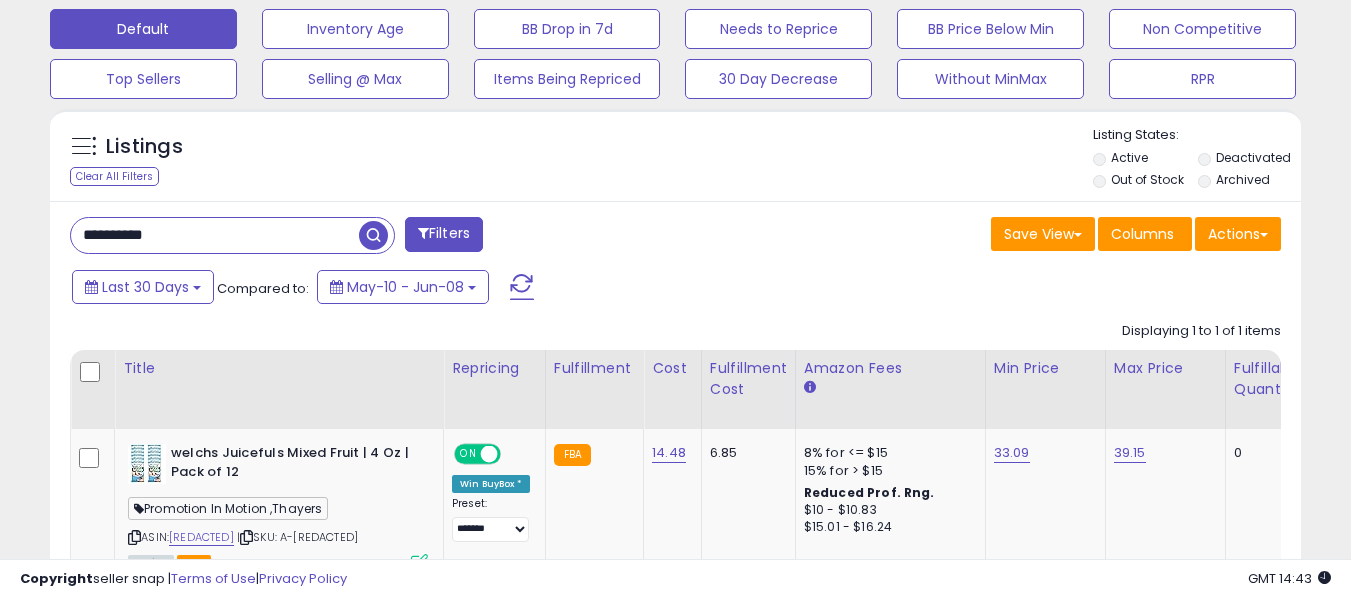 scroll, scrollTop: 999590, scrollLeft: 999276, axis: both 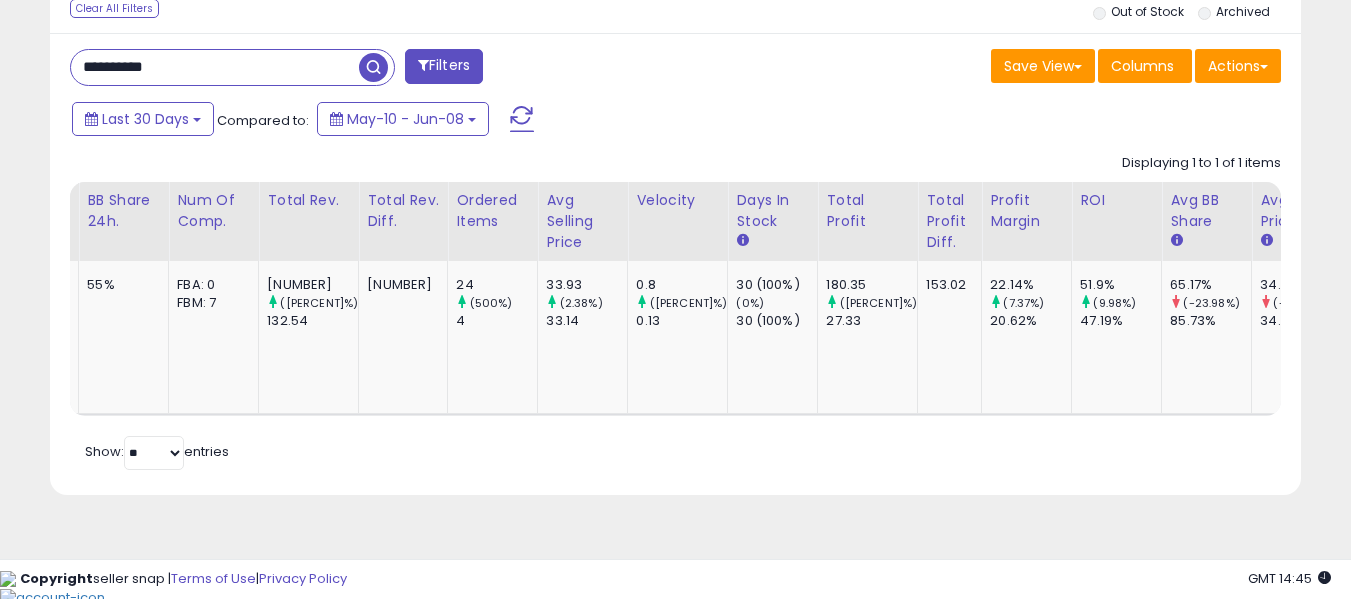 click on "**********" at bounding box center [215, 67] 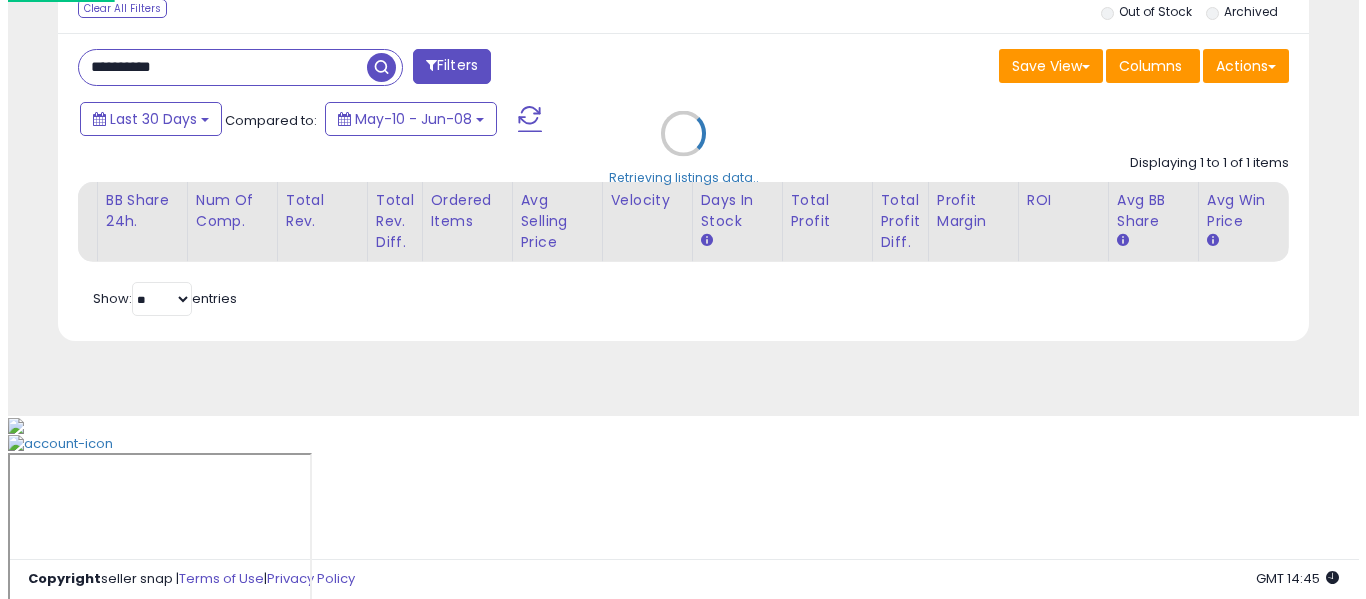 scroll, scrollTop: 621, scrollLeft: 0, axis: vertical 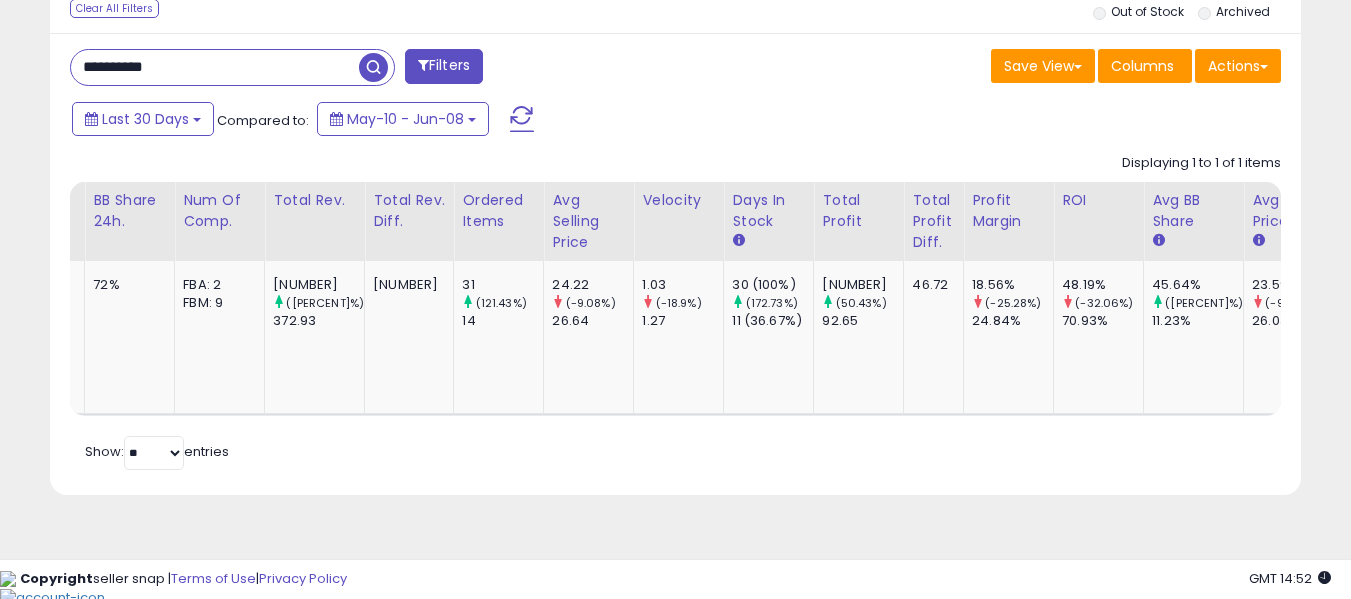 click on "**********" at bounding box center [215, 67] 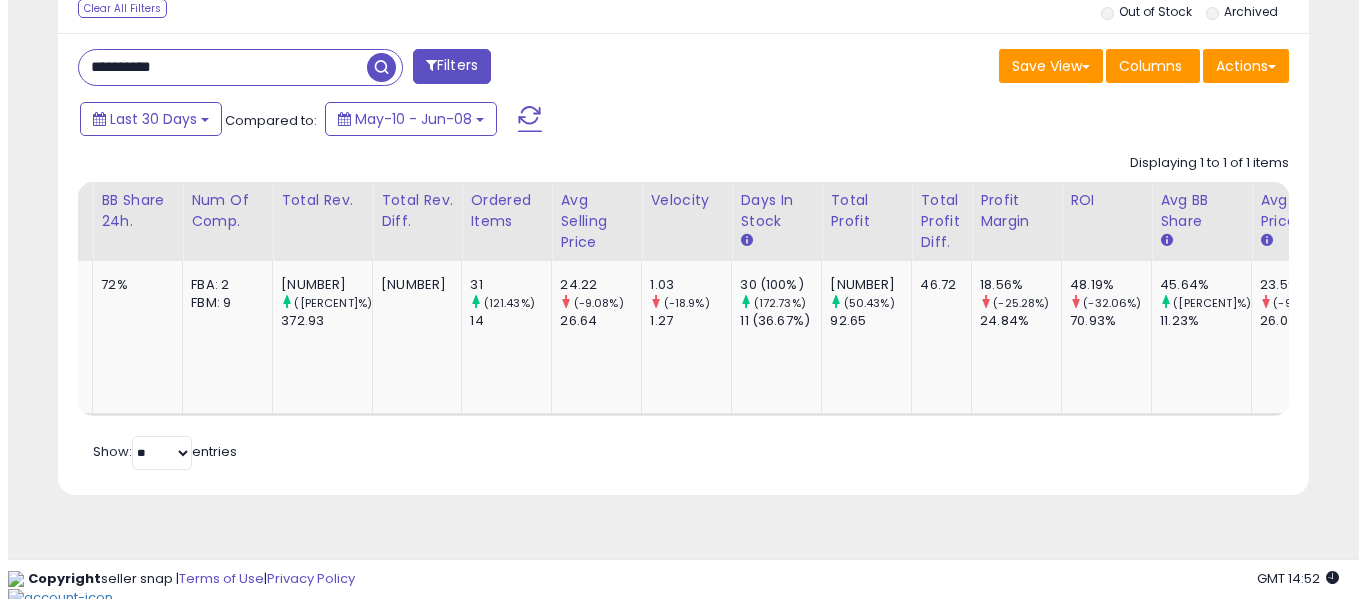 scroll, scrollTop: 621, scrollLeft: 0, axis: vertical 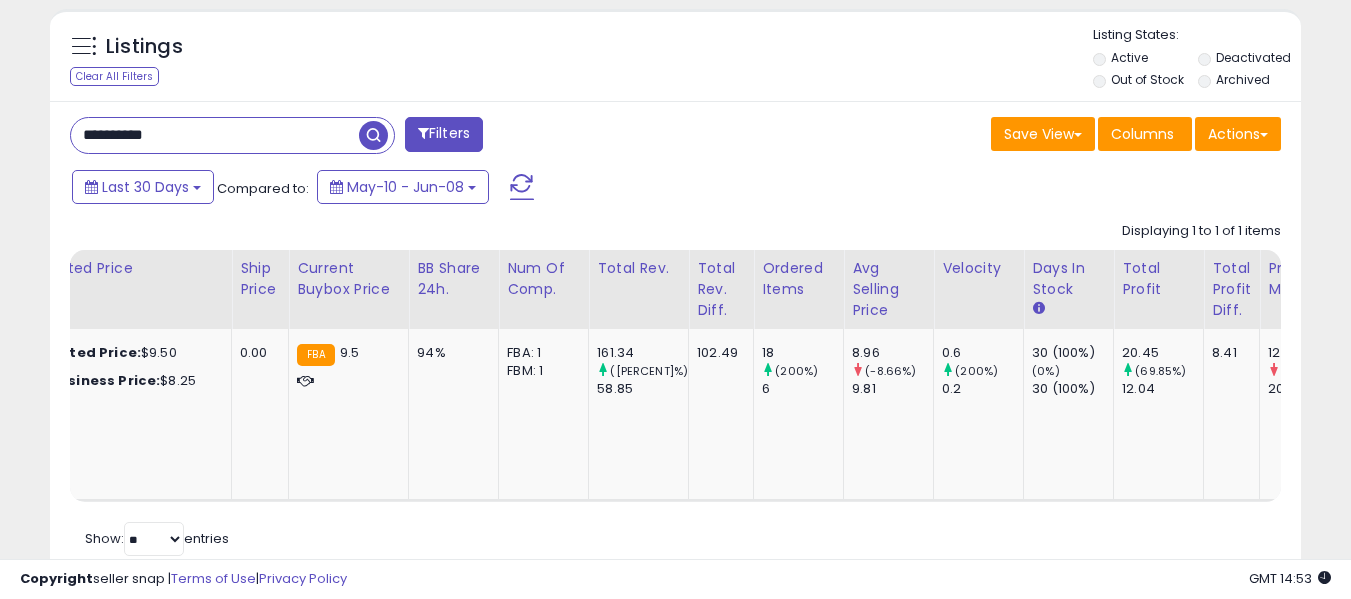 click on "**********" at bounding box center (215, 135) 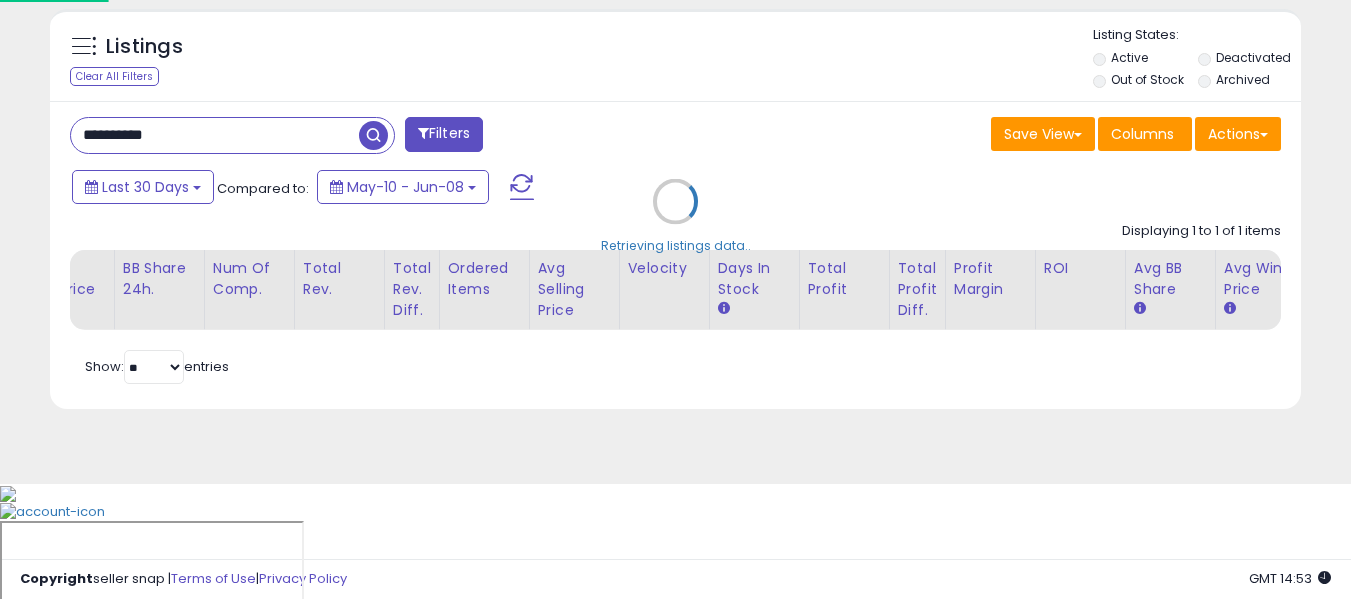 scroll, scrollTop: 999590, scrollLeft: 999267, axis: both 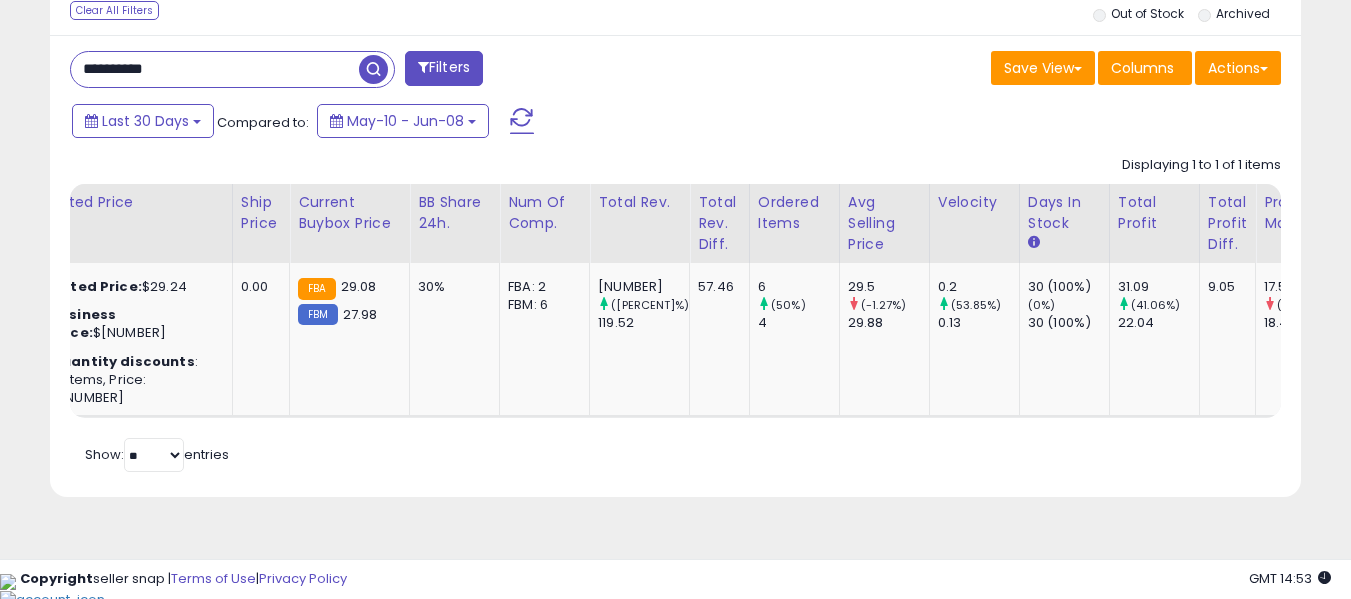 click on "**********" at bounding box center (215, 69) 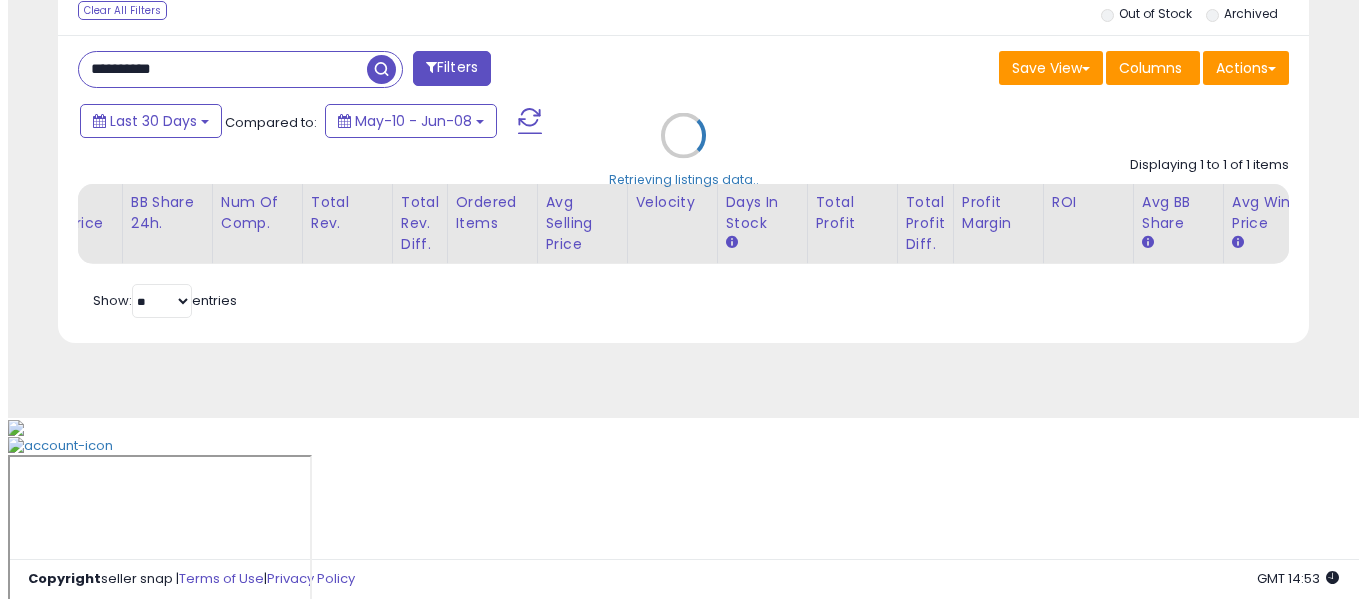 scroll, scrollTop: 621, scrollLeft: 0, axis: vertical 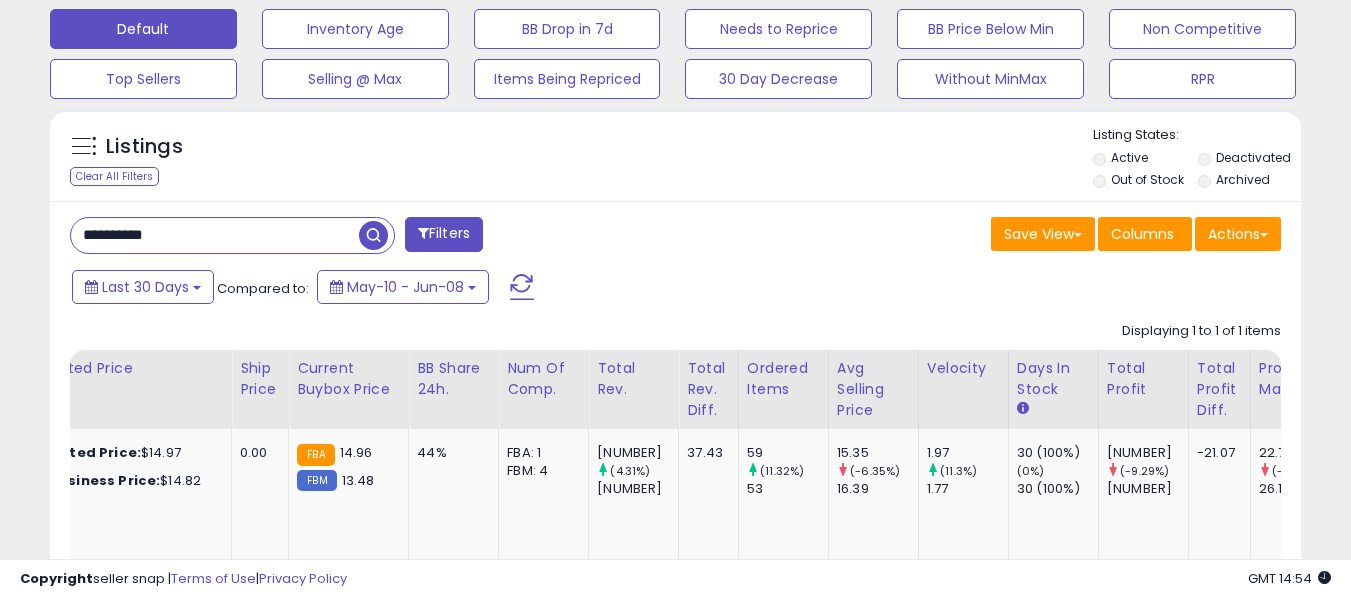 click on "**********" at bounding box center (215, 235) 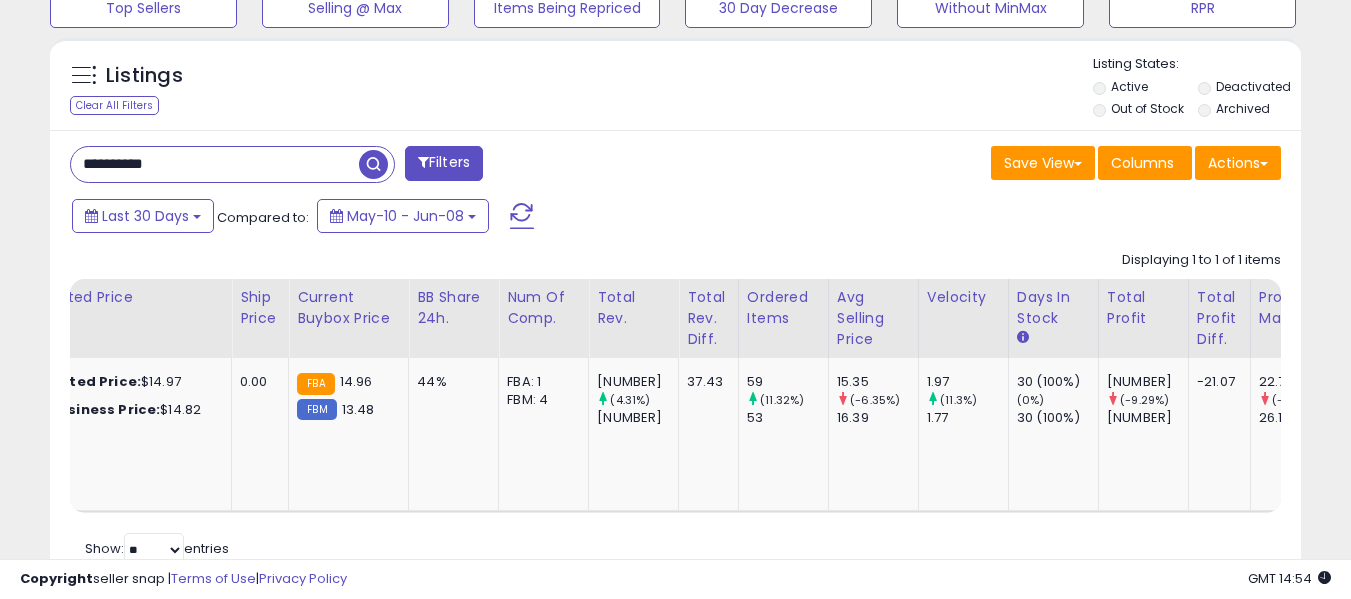 scroll, scrollTop: 789, scrollLeft: 0, axis: vertical 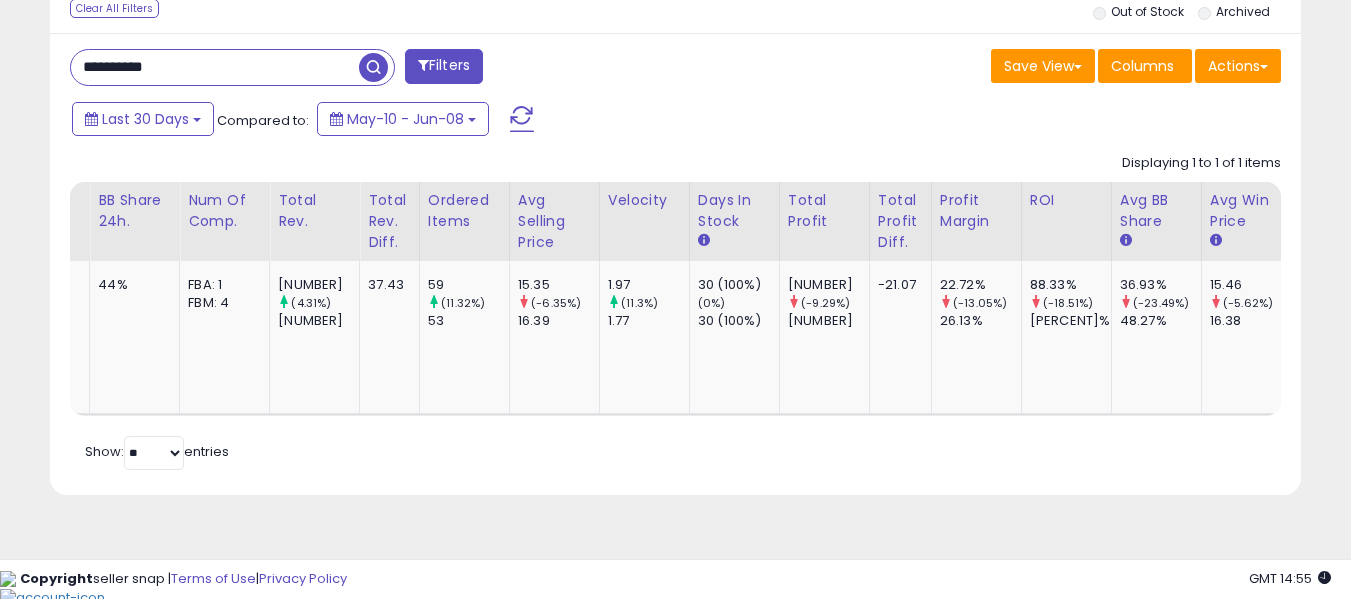 click on "**********" at bounding box center [215, 67] 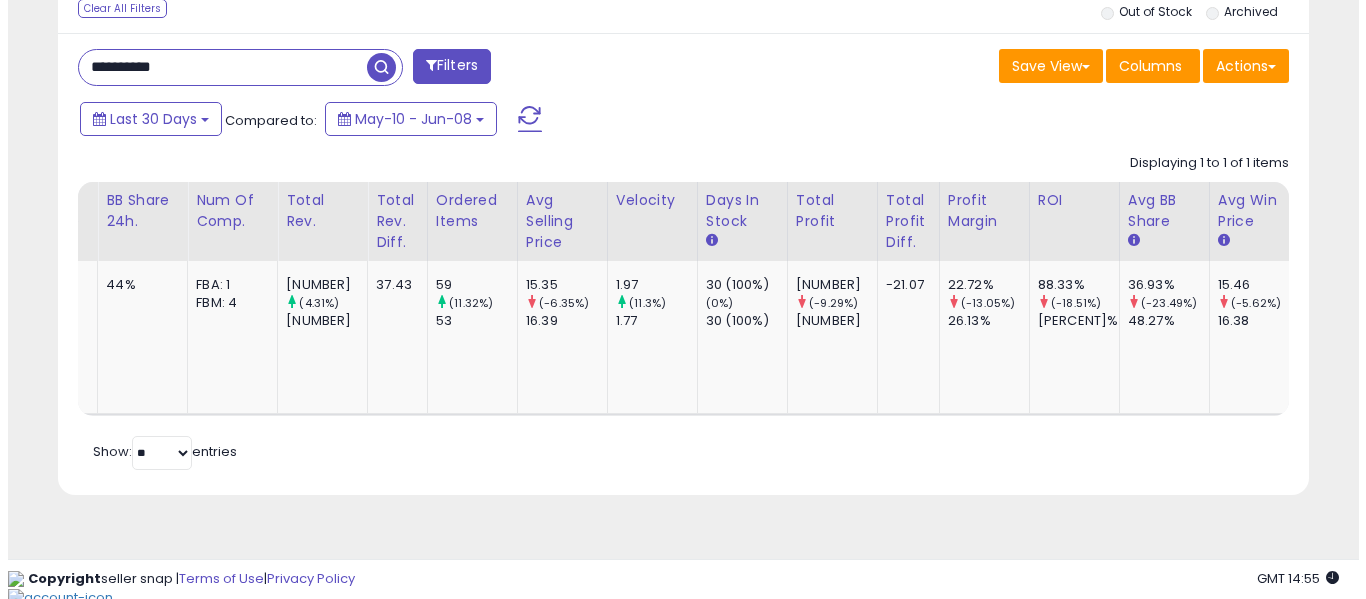 scroll, scrollTop: 621, scrollLeft: 0, axis: vertical 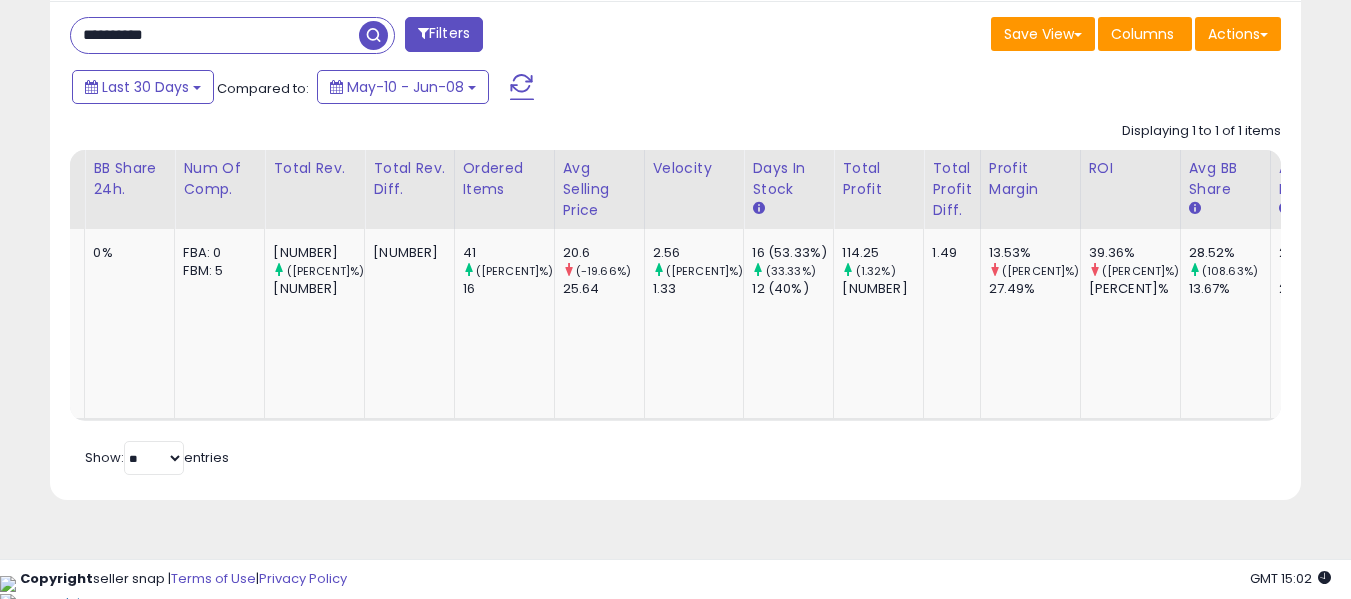 click on "**********" at bounding box center [215, 35] 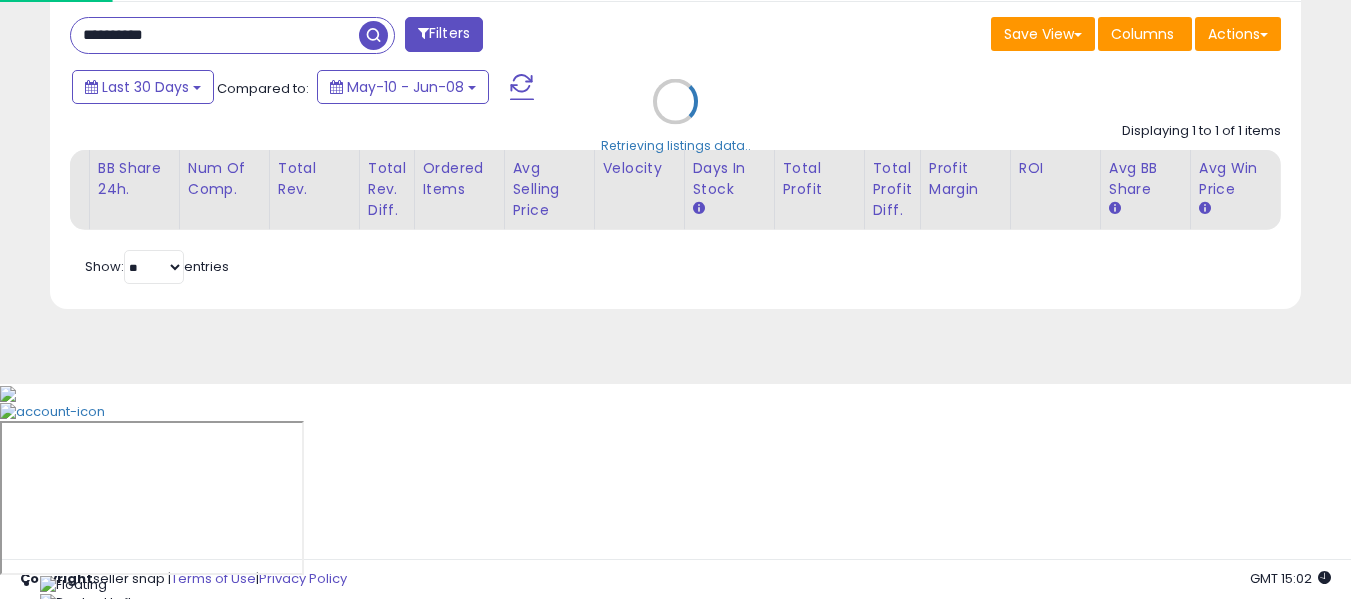 scroll, scrollTop: 999590, scrollLeft: 999267, axis: both 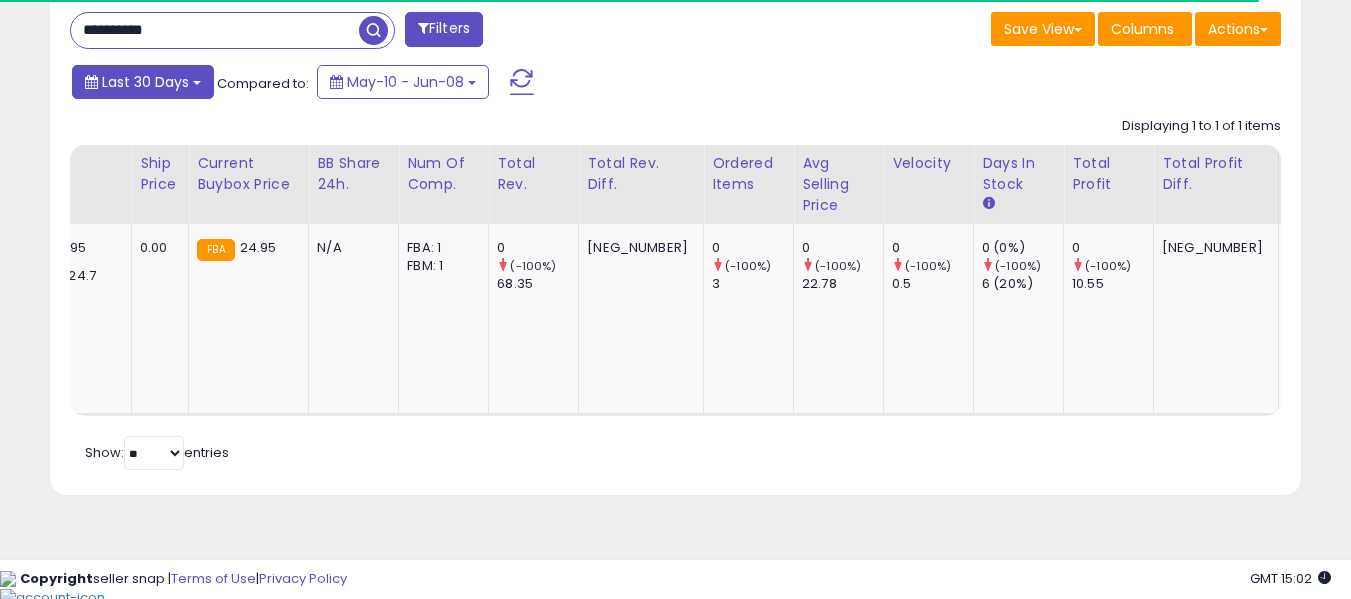click on "Last 30 Days" at bounding box center [145, 82] 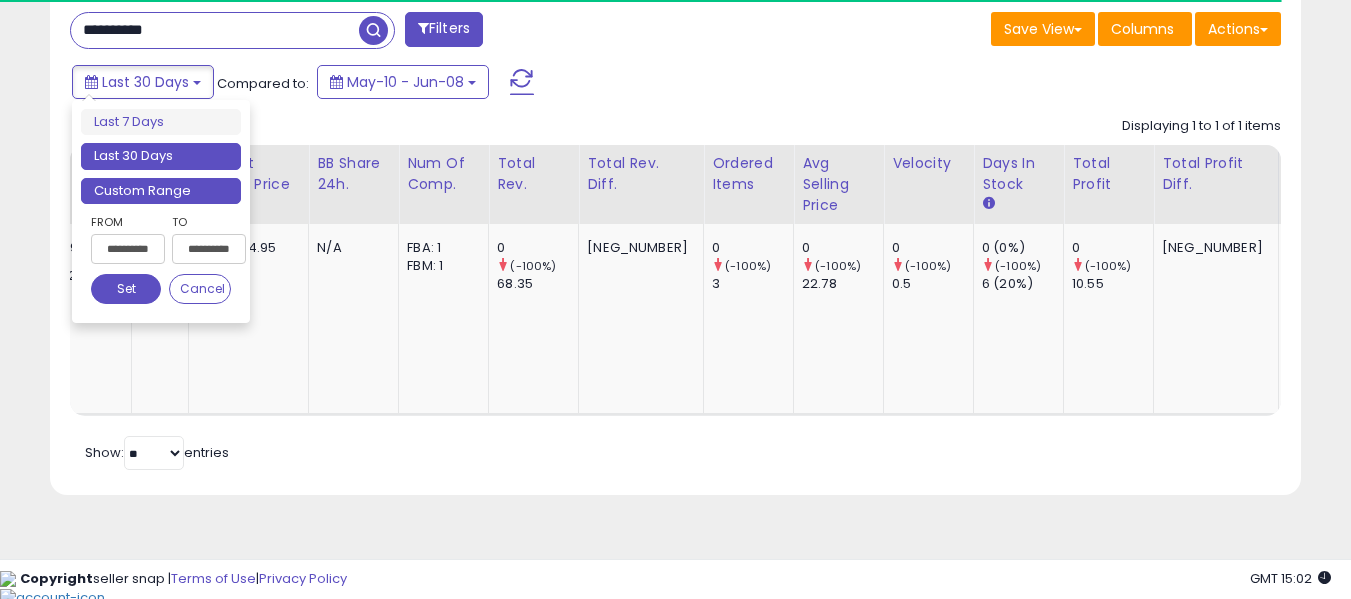 click on "Custom Range" at bounding box center [161, 191] 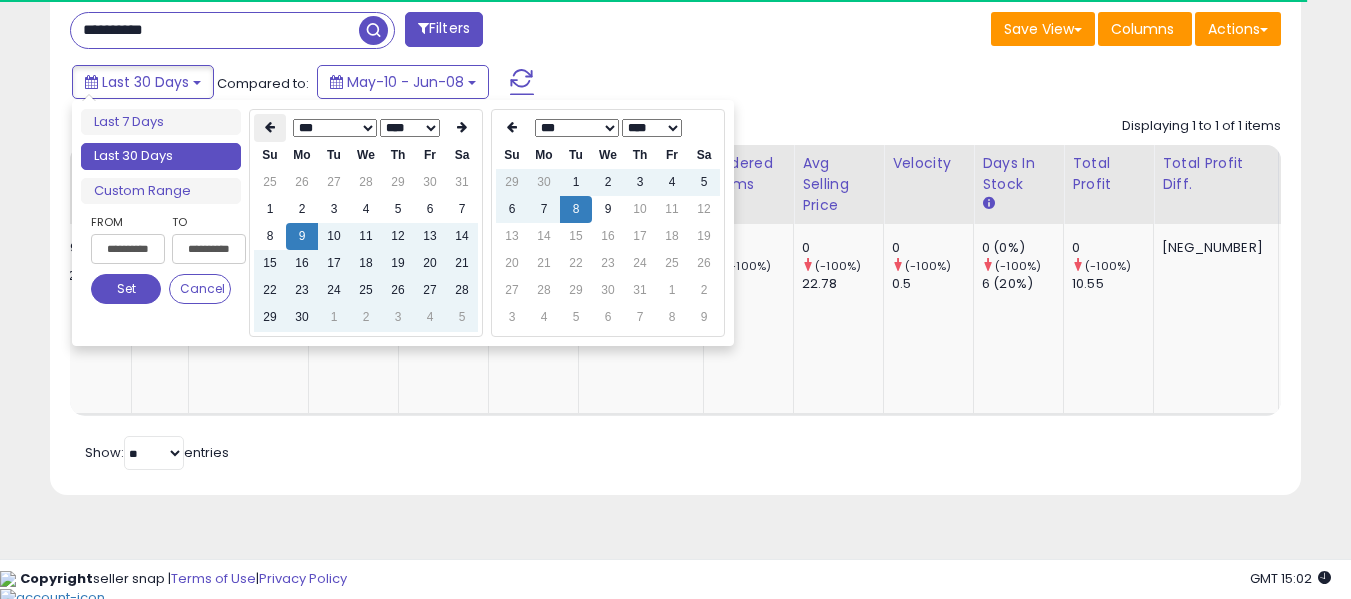 click at bounding box center (270, 127) 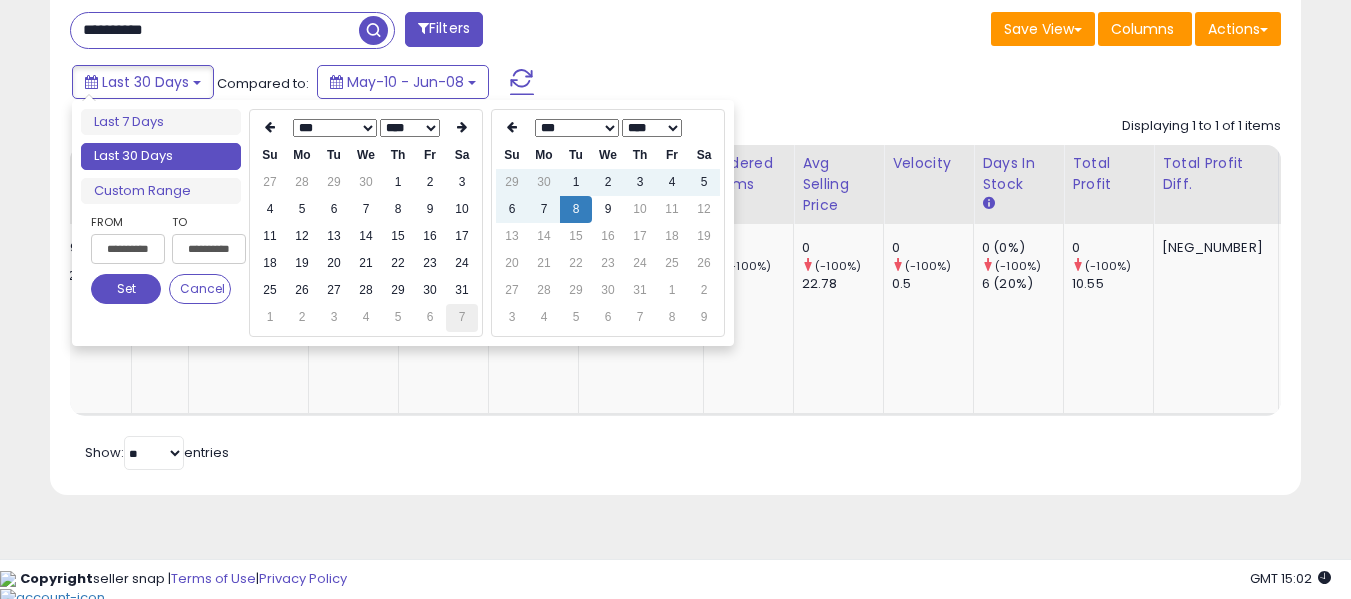 scroll, scrollTop: 999590, scrollLeft: 999276, axis: both 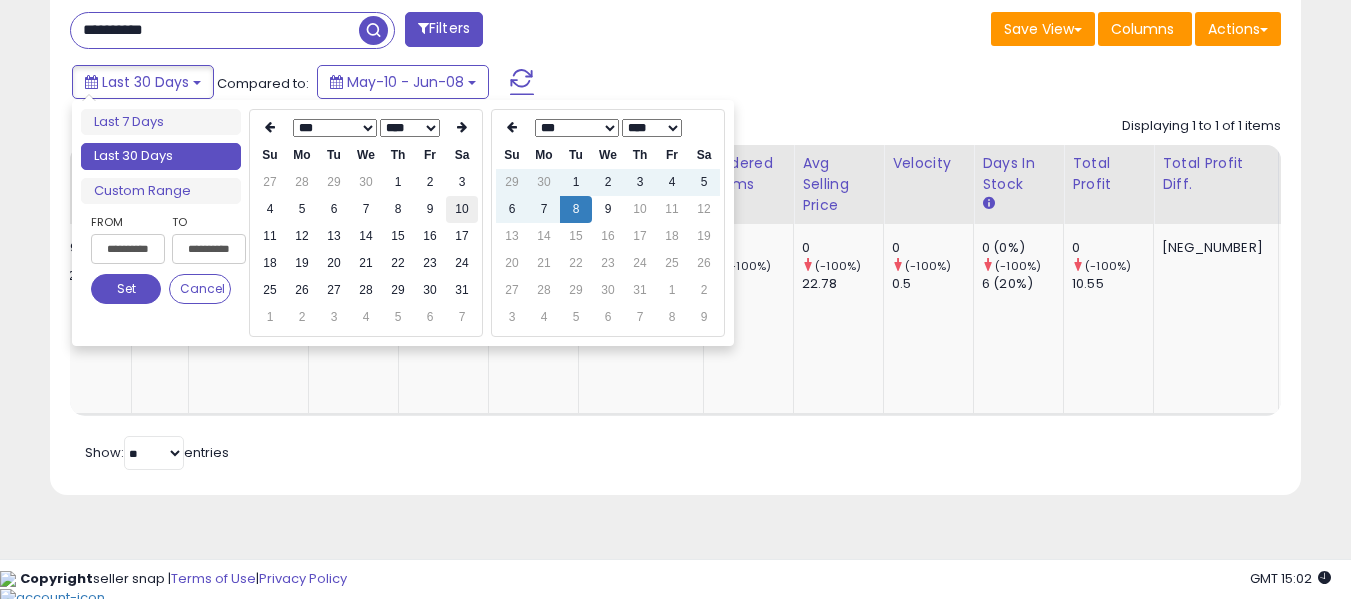 click on "10" at bounding box center [462, 182] 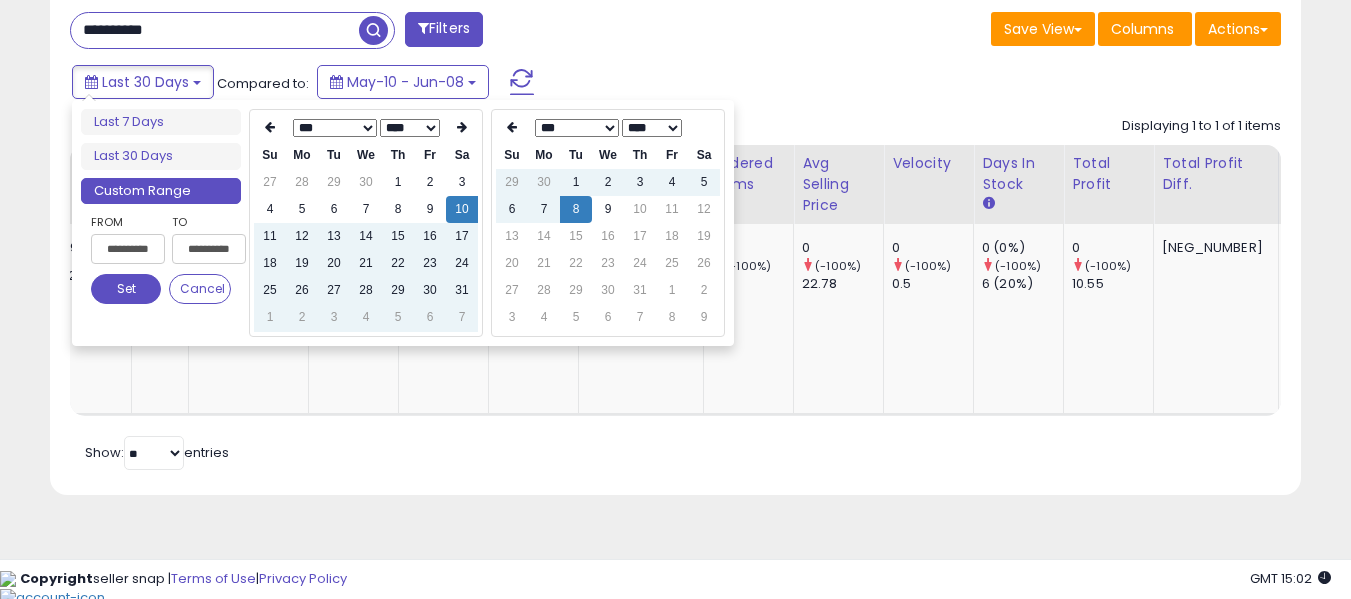 click on "Set" at bounding box center (126, 289) 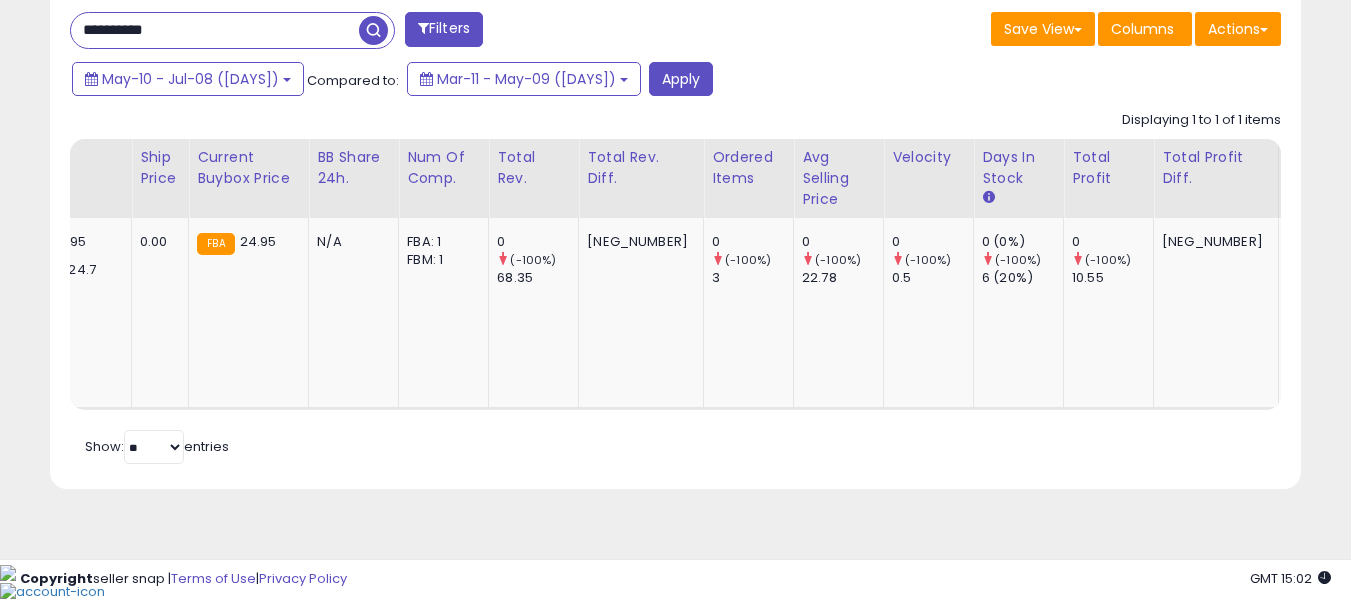 scroll, scrollTop: 820, scrollLeft: 0, axis: vertical 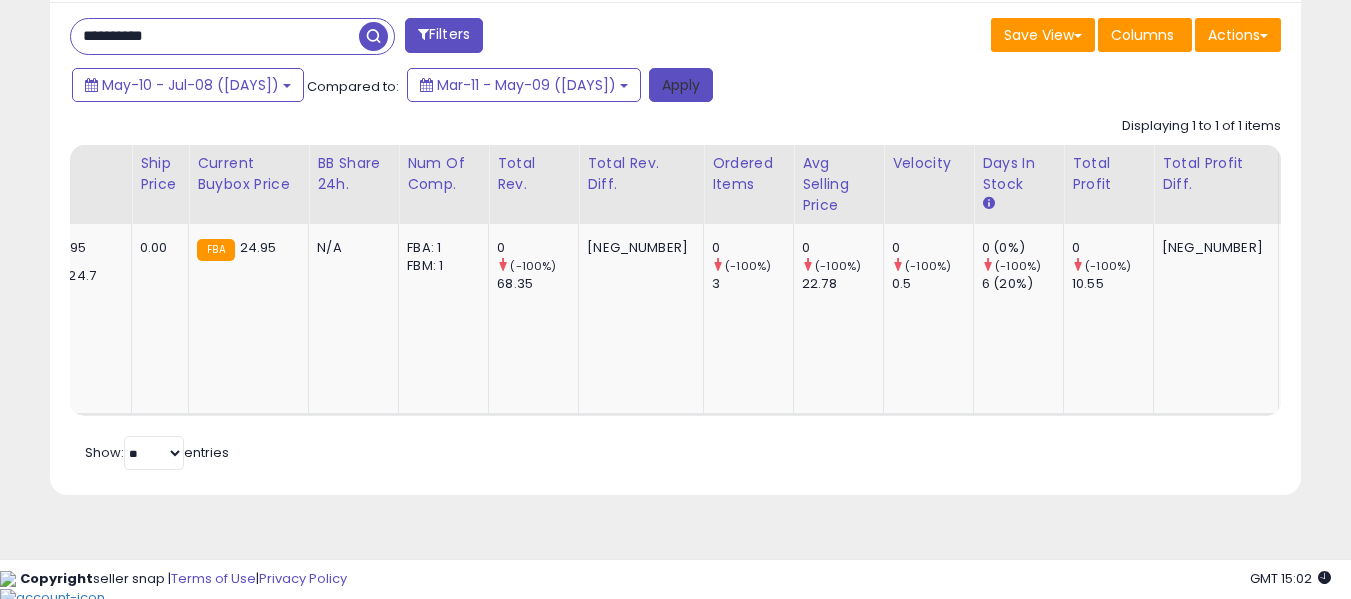 click on "Apply" at bounding box center [681, 85] 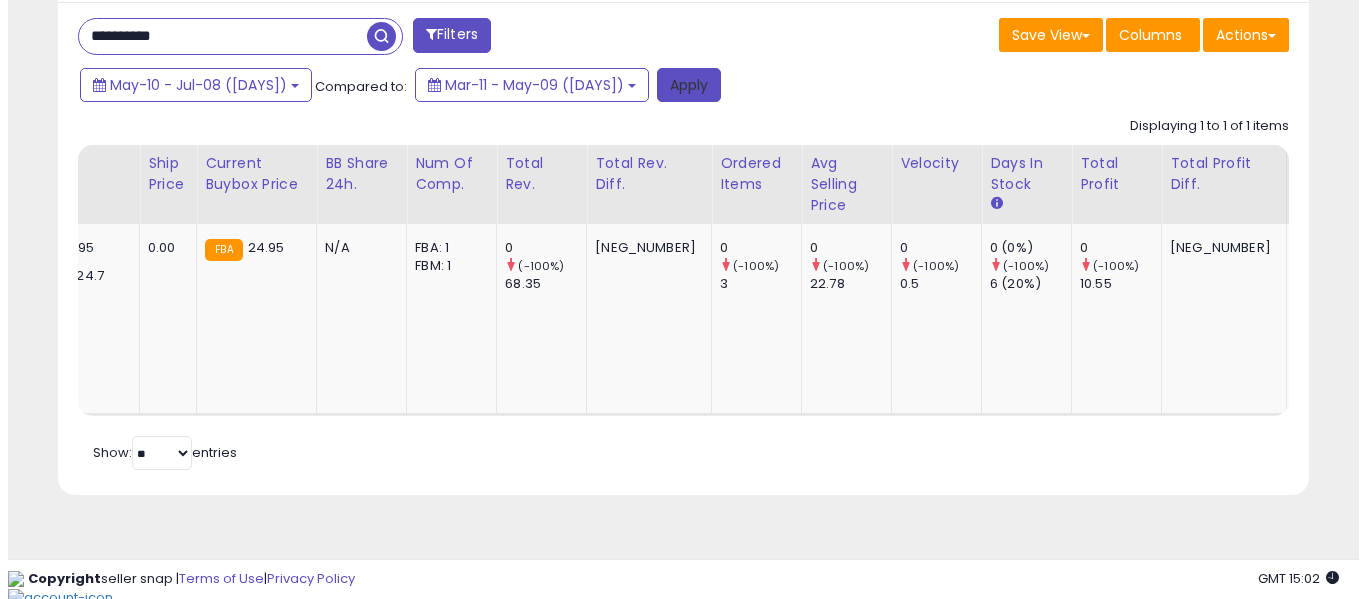 scroll, scrollTop: 621, scrollLeft: 0, axis: vertical 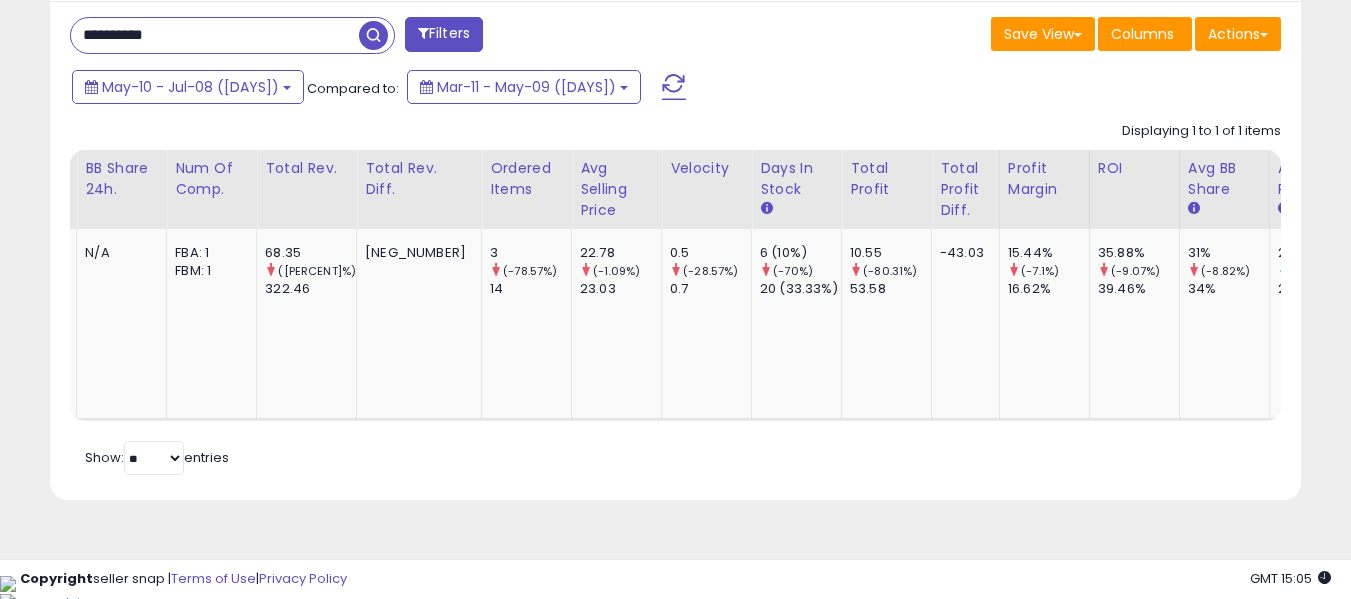 click on "**********" at bounding box center [215, 35] 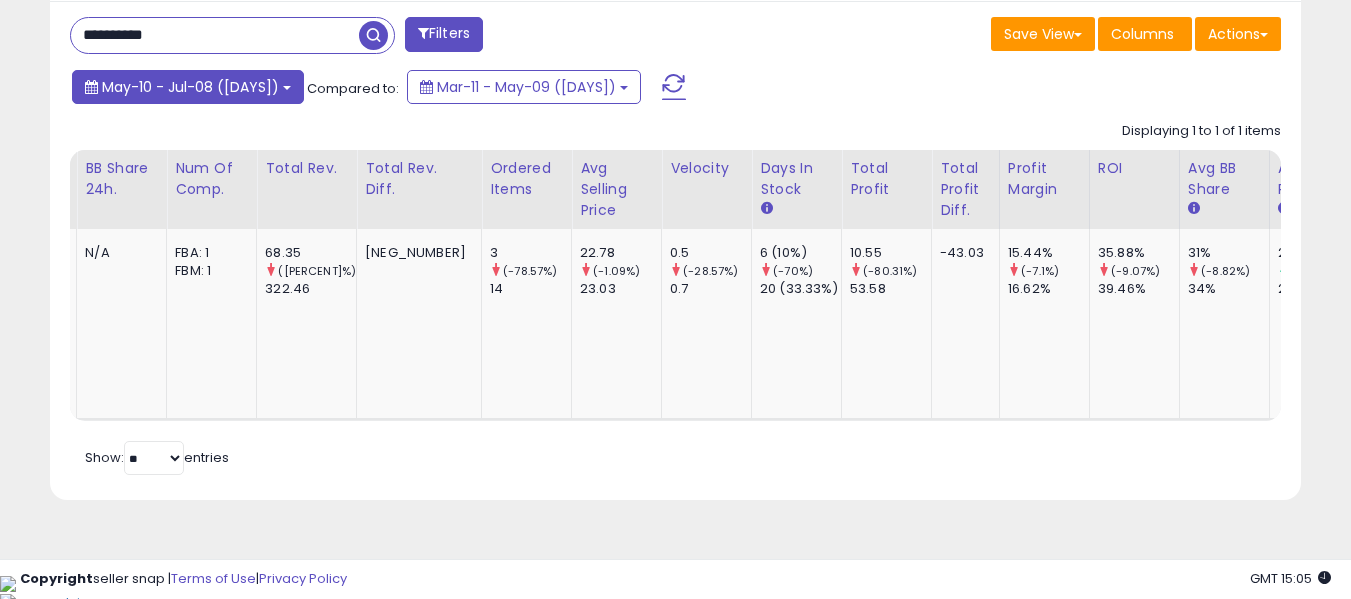 type on "**********" 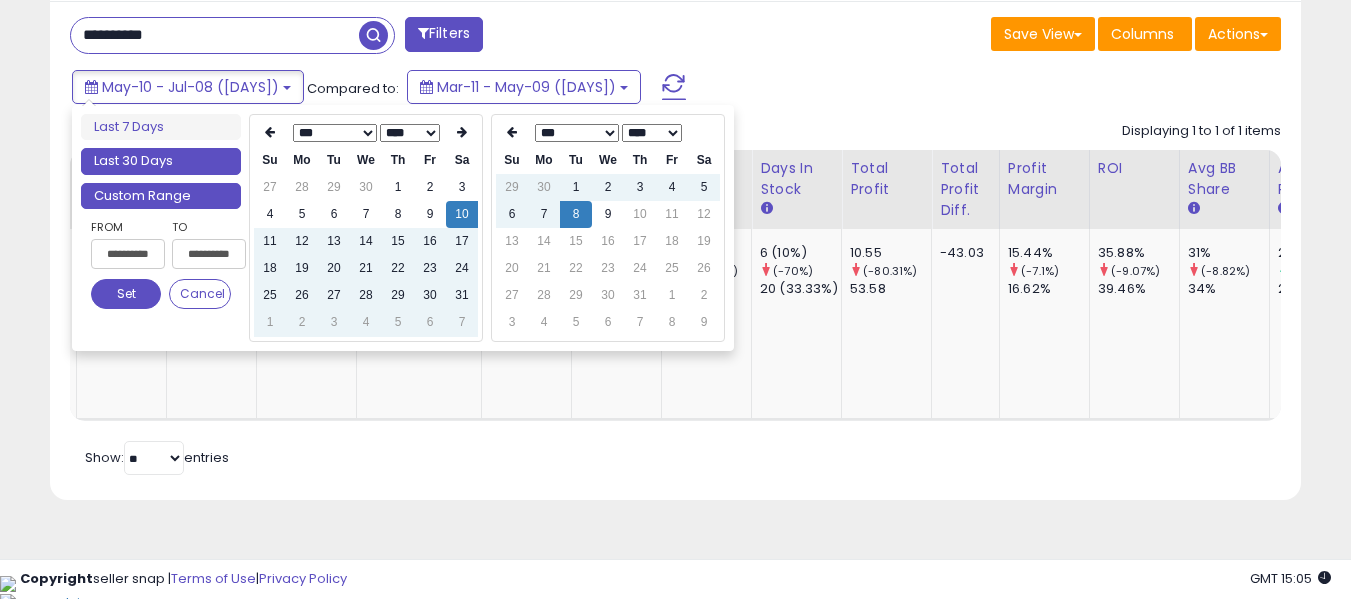 click on "Last 30 Days" at bounding box center [161, 161] 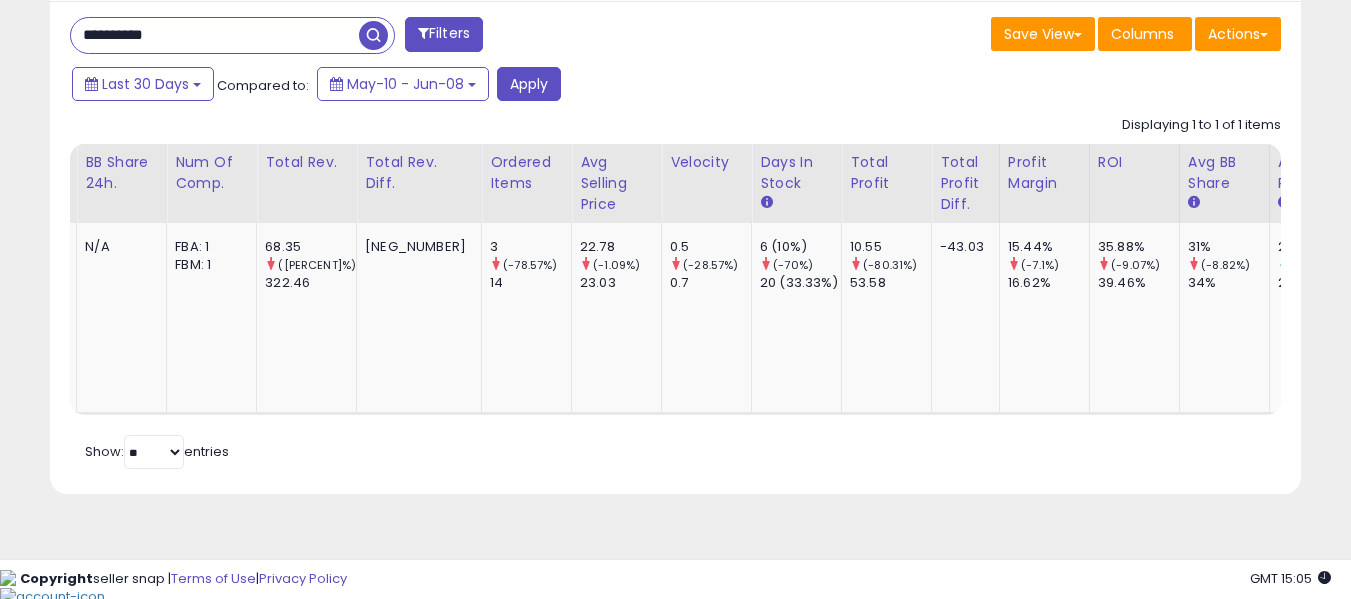 scroll, scrollTop: 820, scrollLeft: 0, axis: vertical 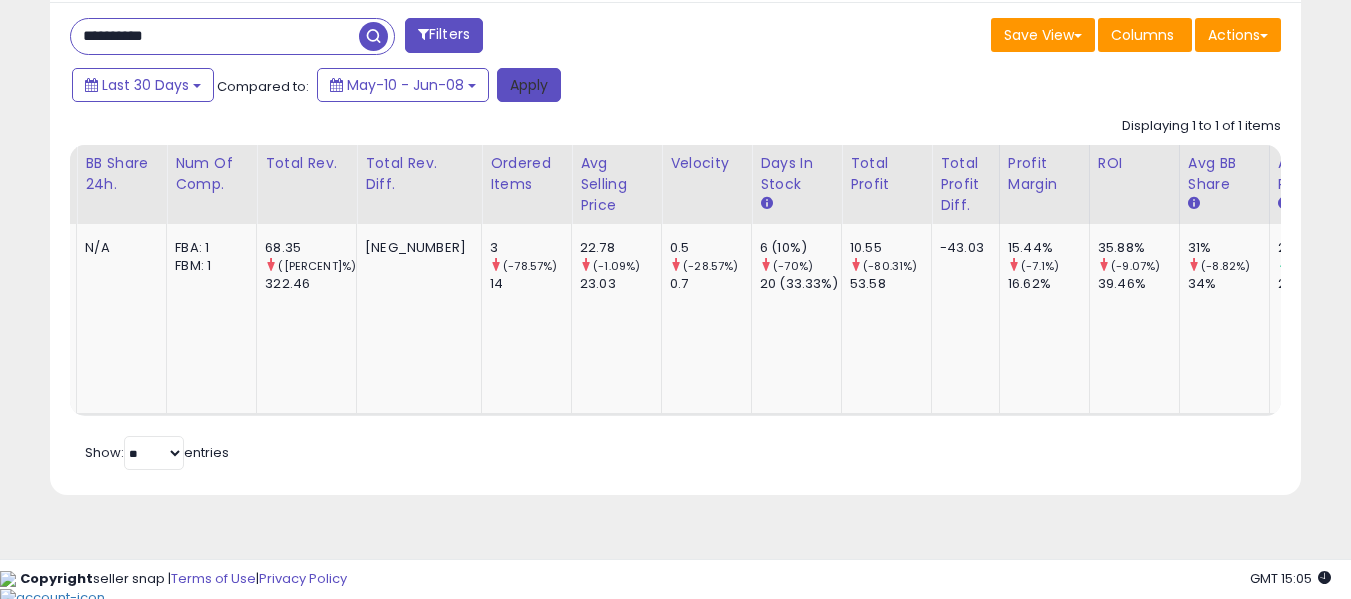 click on "Apply" at bounding box center (529, 85) 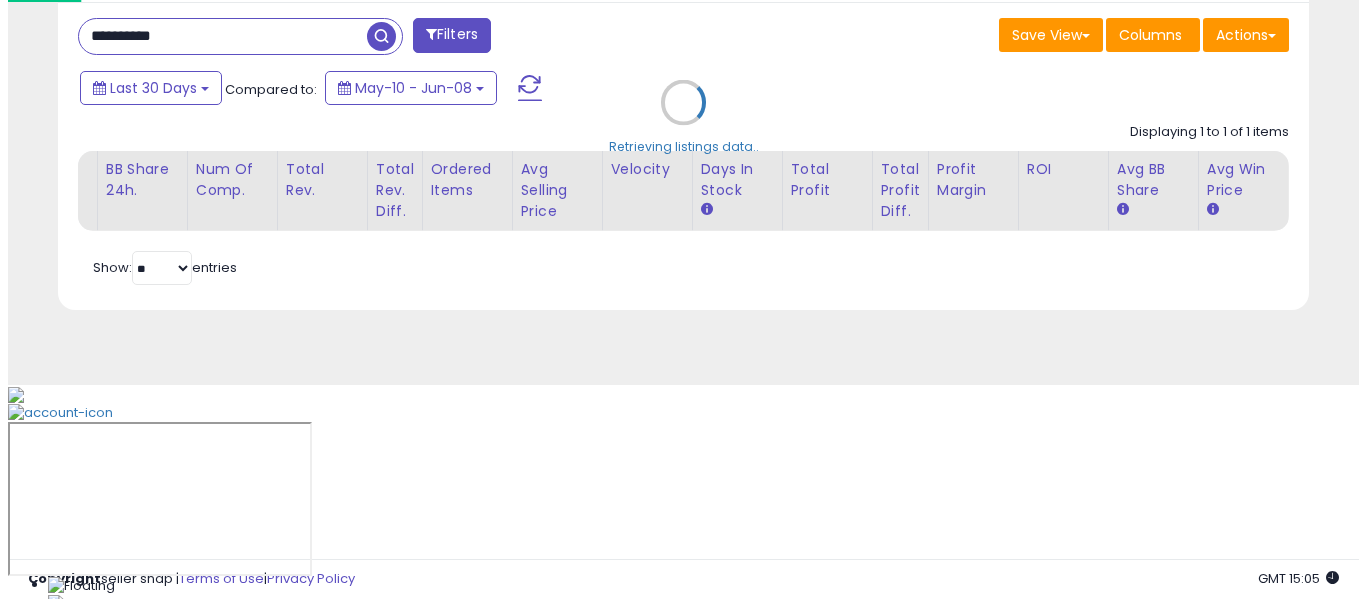 scroll, scrollTop: 621, scrollLeft: 0, axis: vertical 